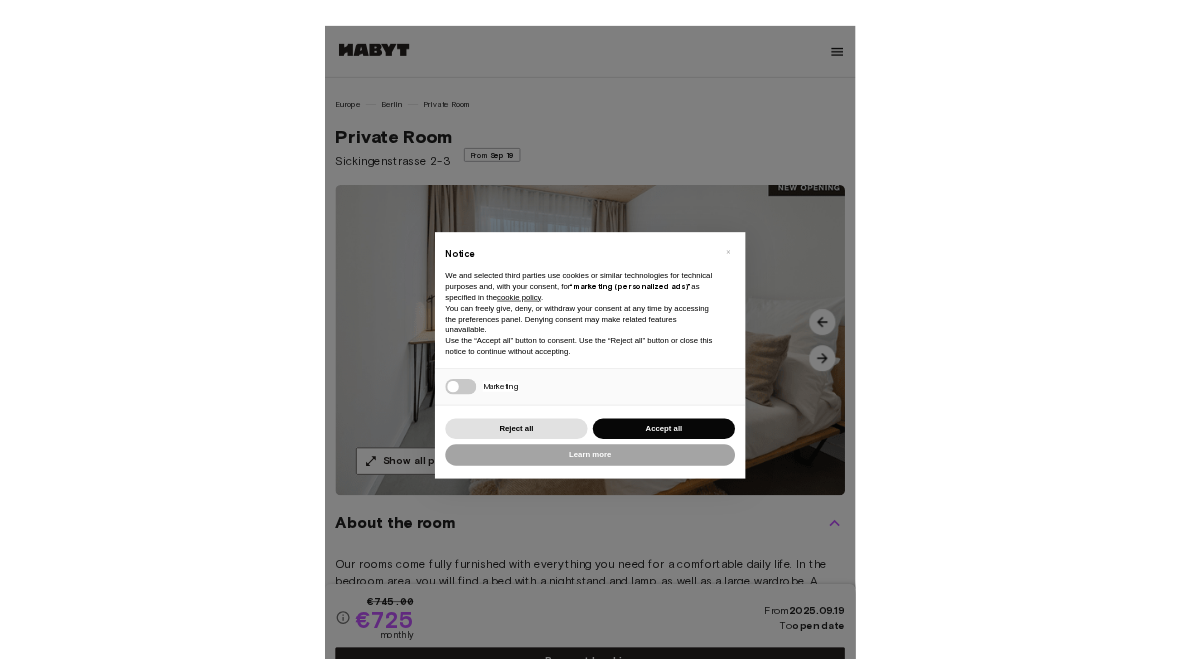 scroll, scrollTop: -37, scrollLeft: 0, axis: vertical 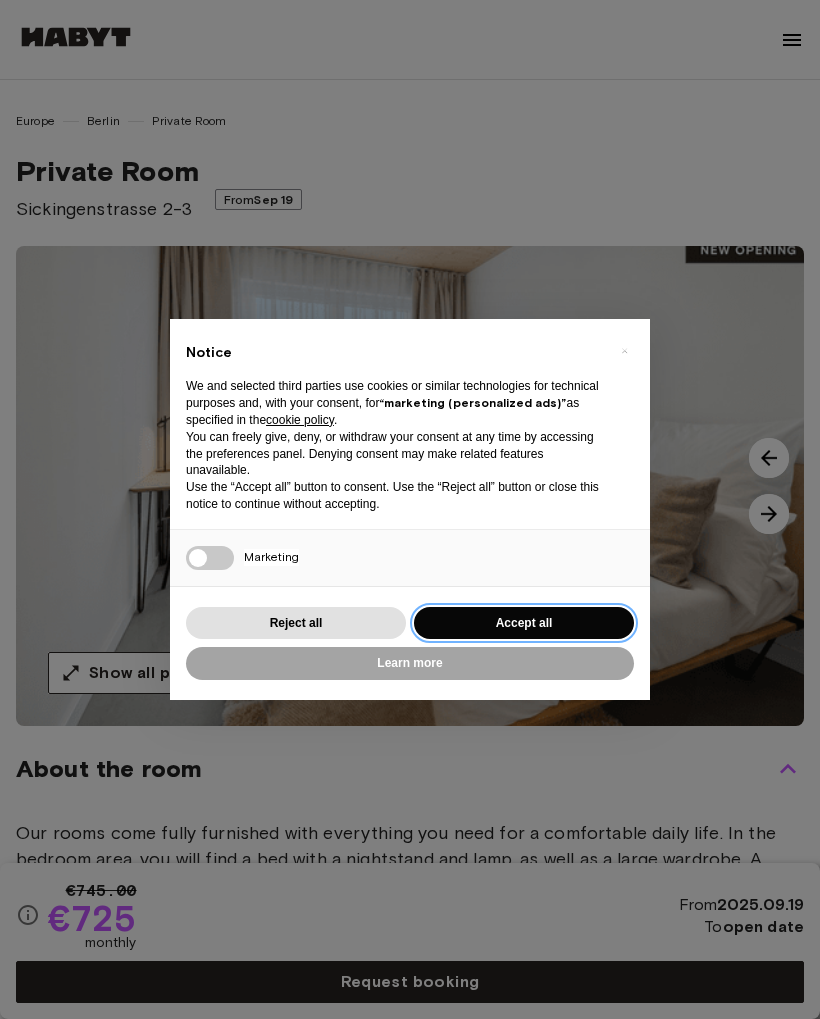 click on "Accept all" at bounding box center (524, 623) 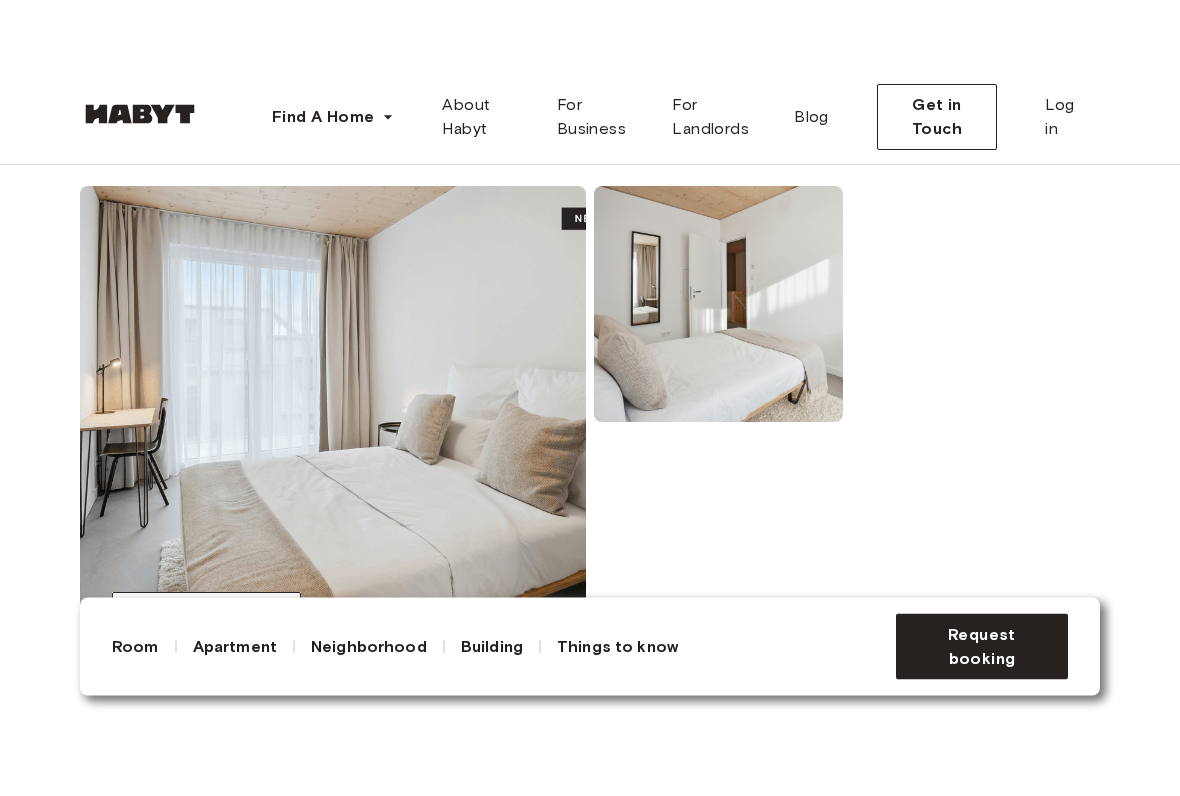 scroll, scrollTop: 145, scrollLeft: 0, axis: vertical 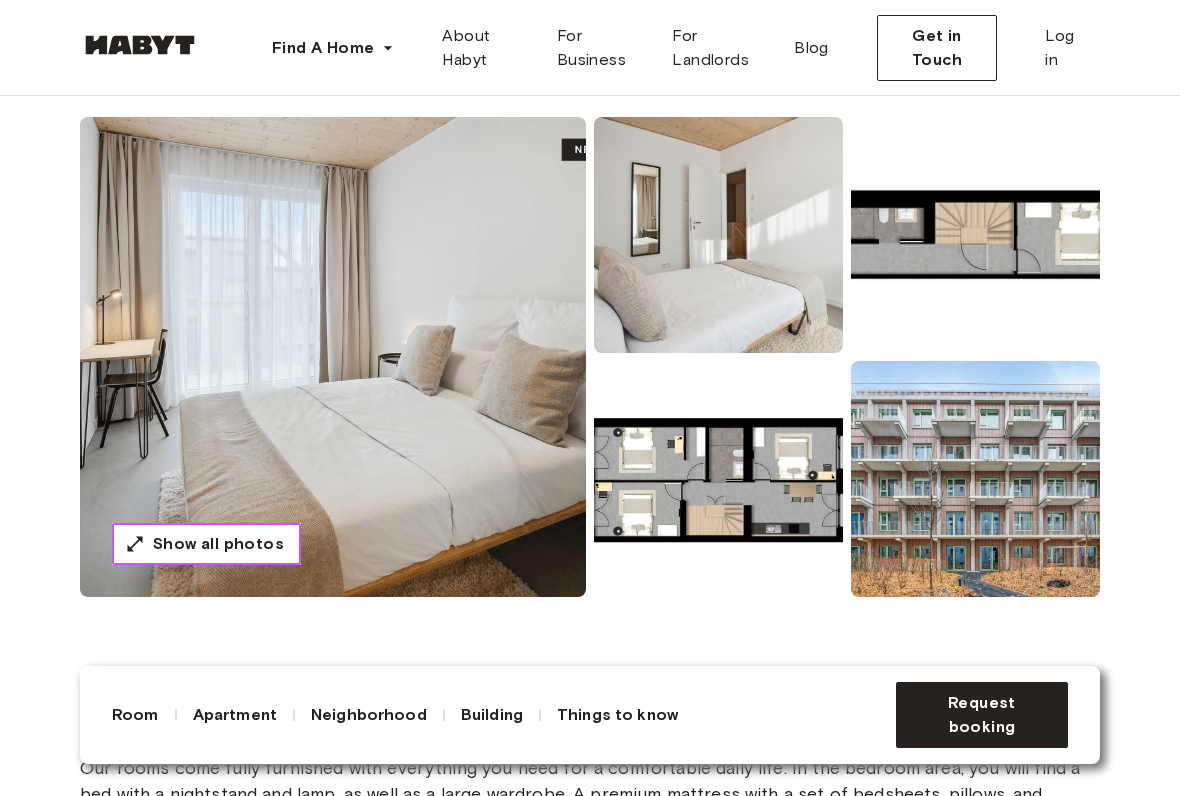 click on "Show all photos" at bounding box center [218, 544] 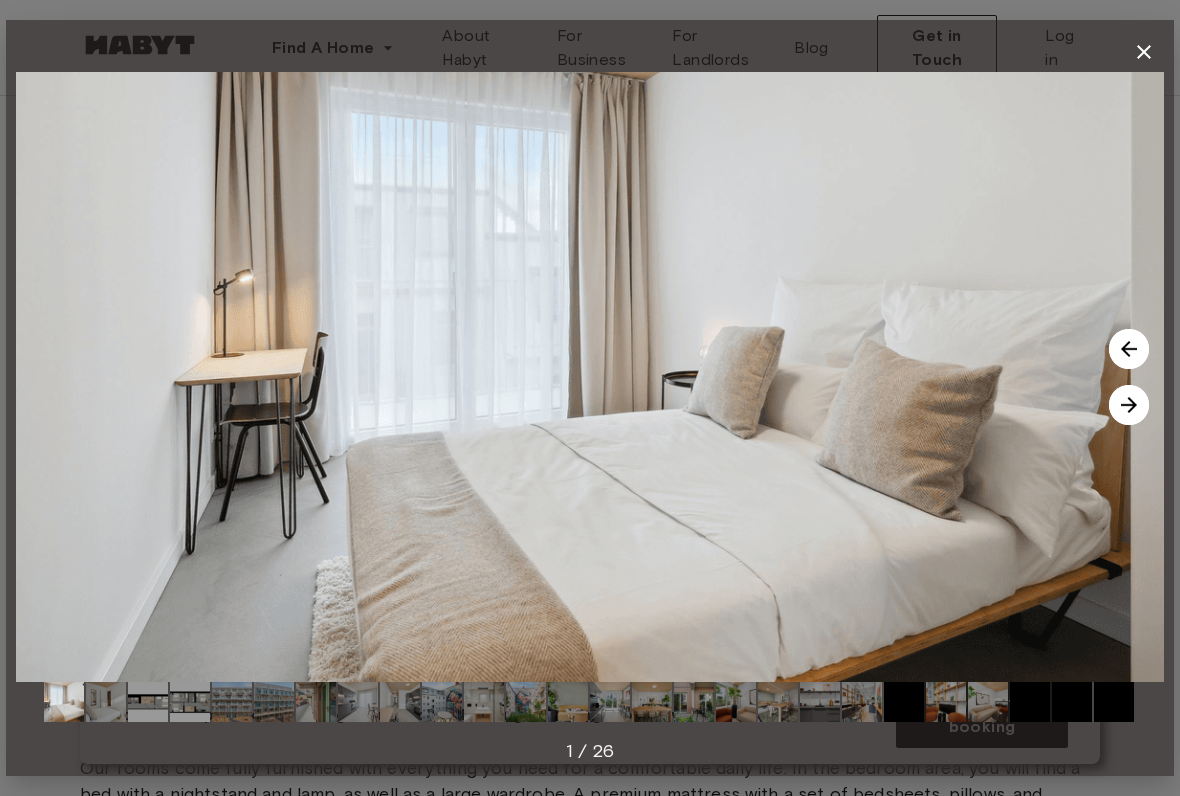 click at bounding box center [1129, 405] 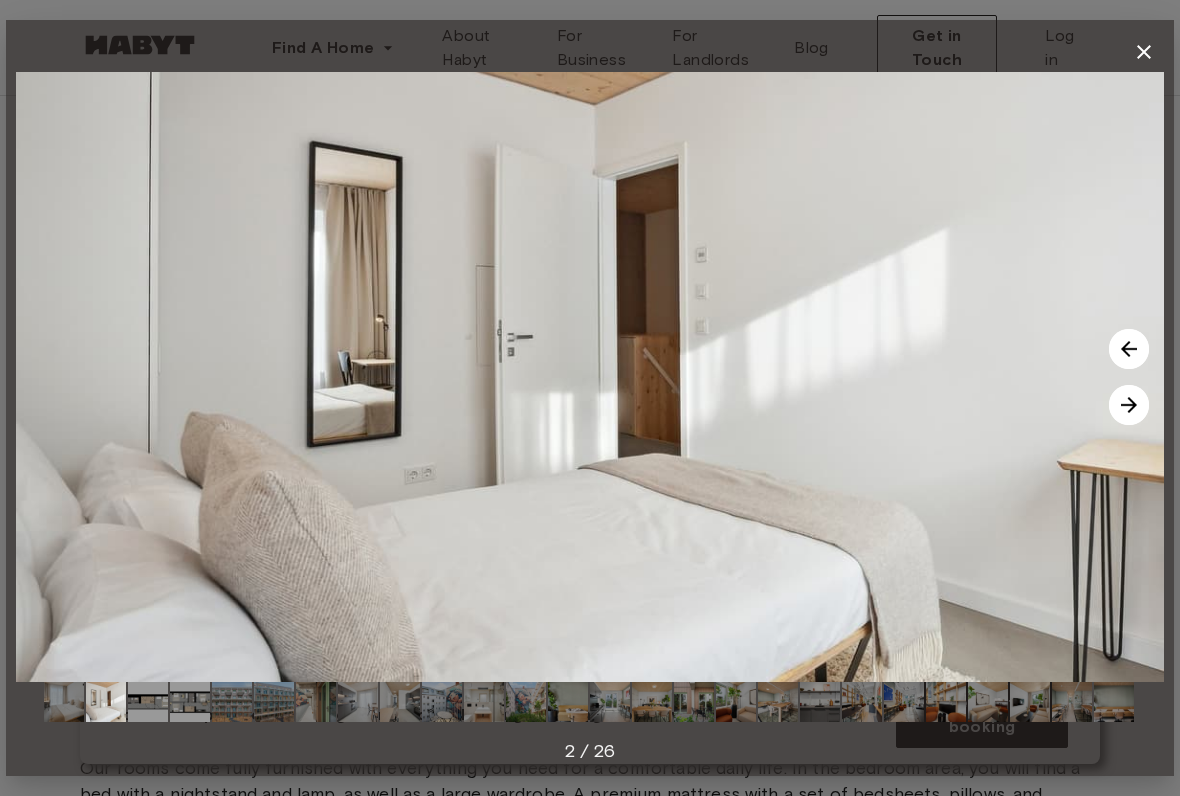 click at bounding box center [1129, 405] 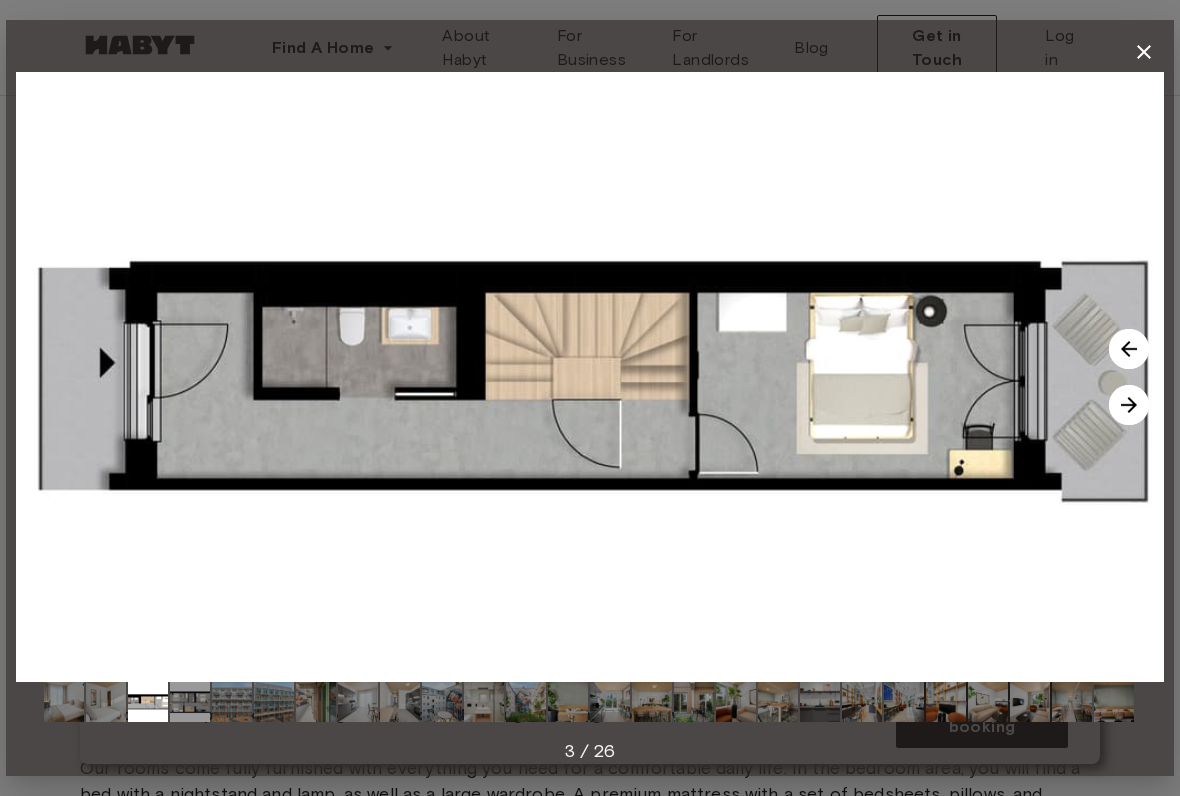 click at bounding box center [1129, 405] 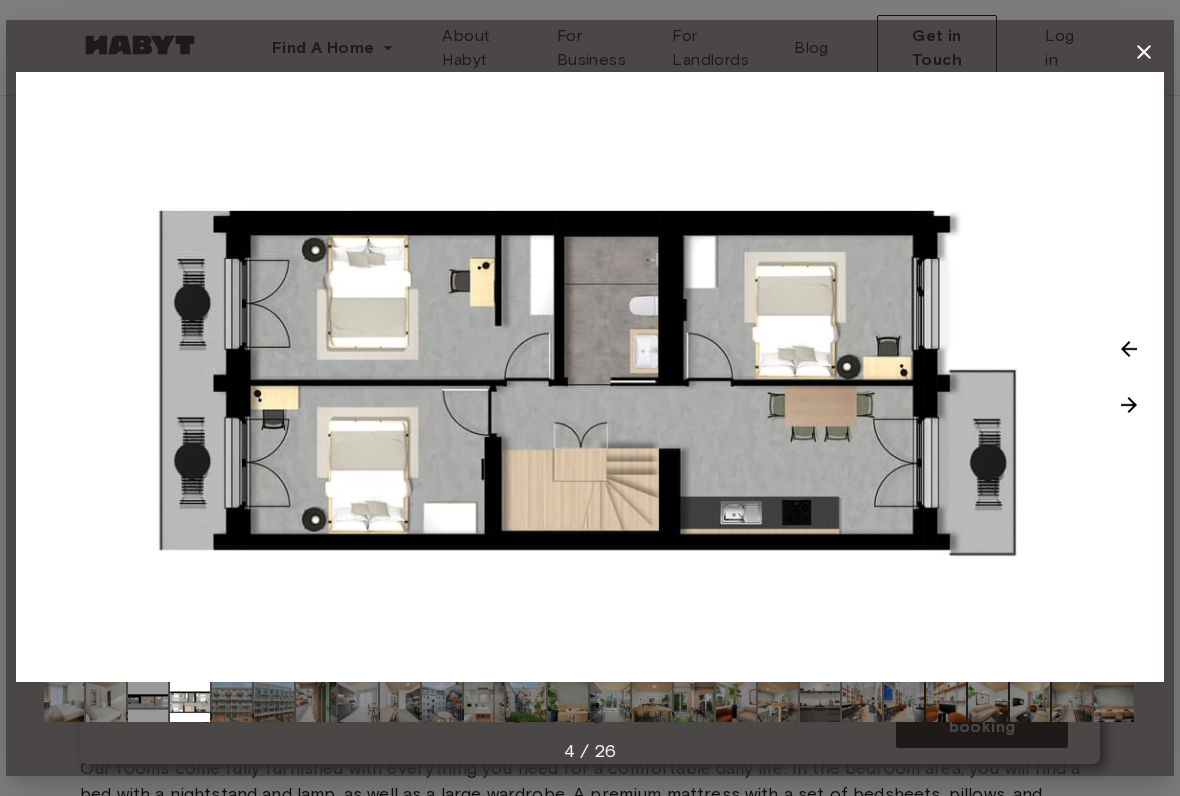 click at bounding box center [1129, 405] 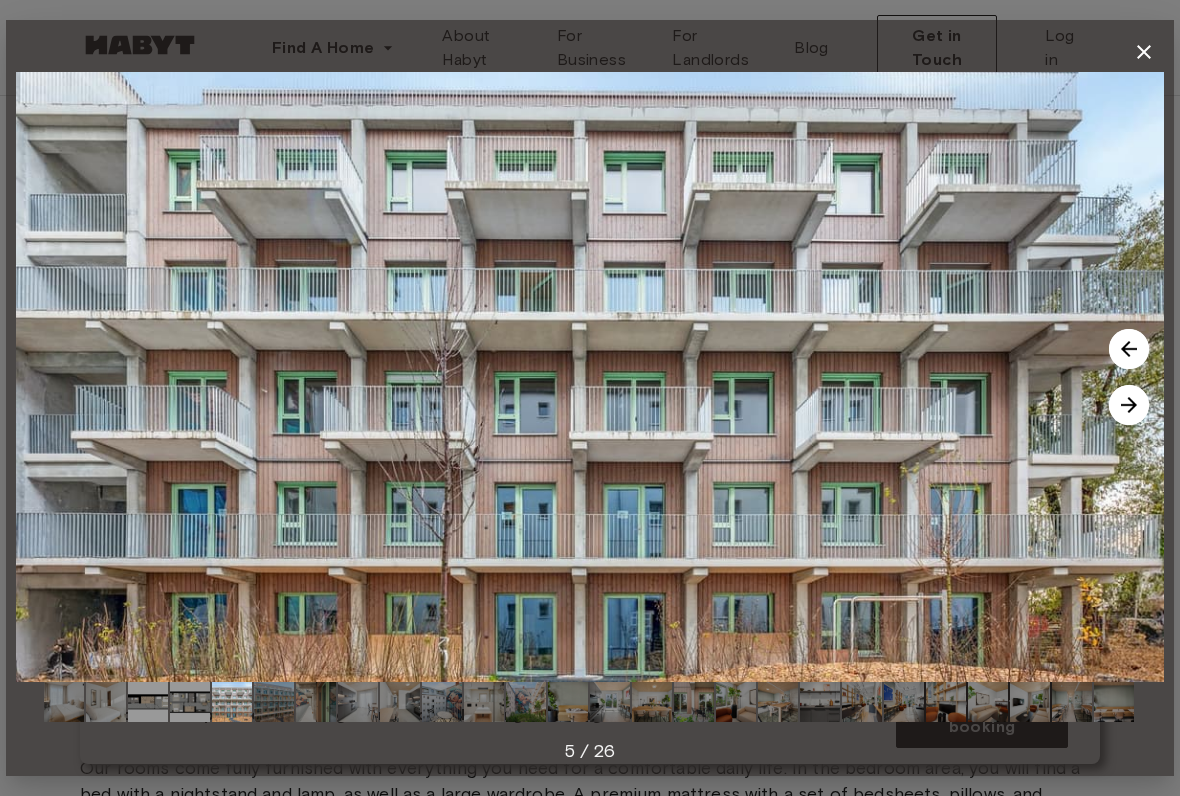 click at bounding box center (1129, 405) 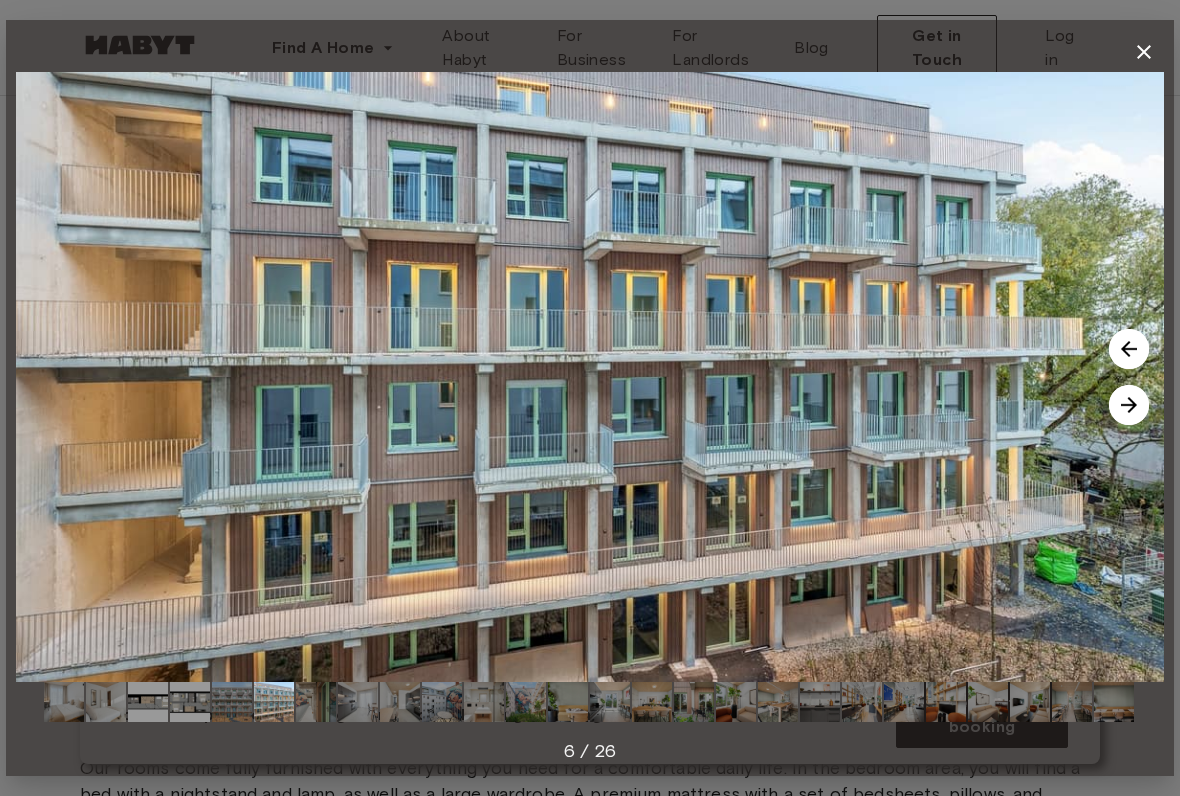 click at bounding box center [1129, 405] 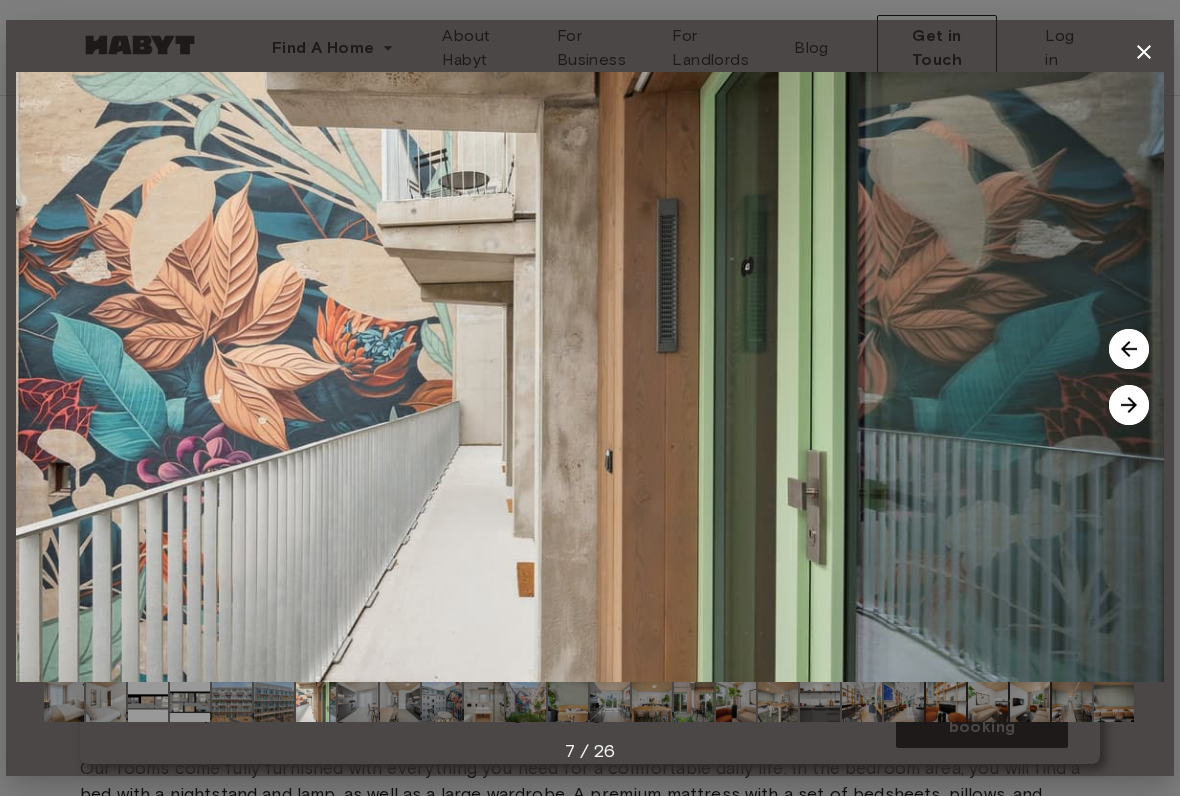 click at bounding box center (1129, 405) 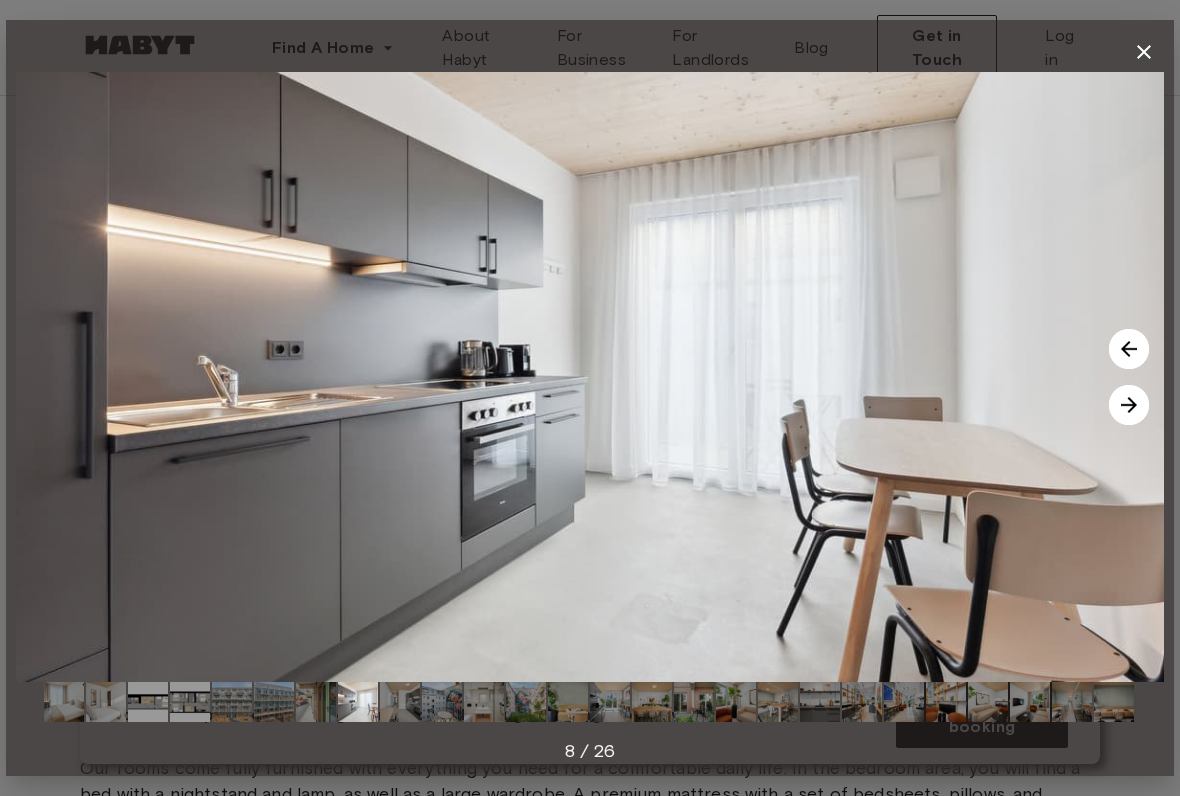 click at bounding box center [1129, 405] 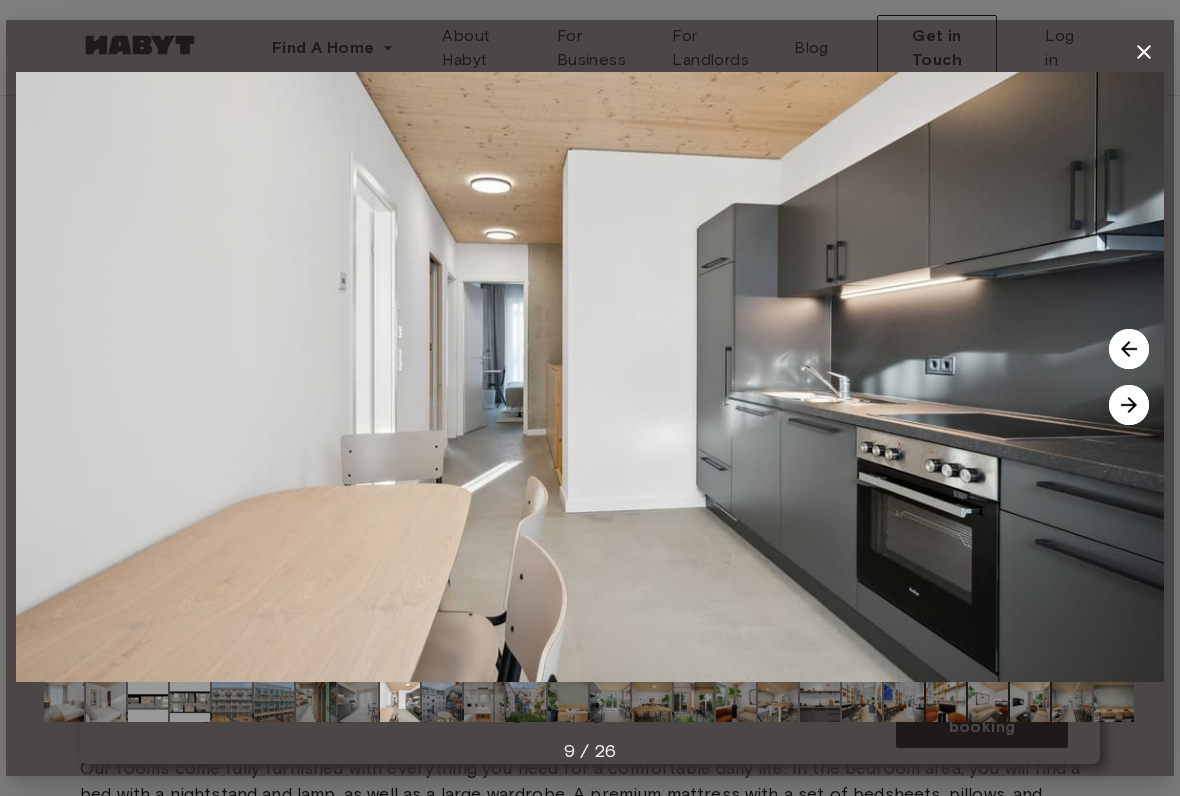 click at bounding box center [1129, 405] 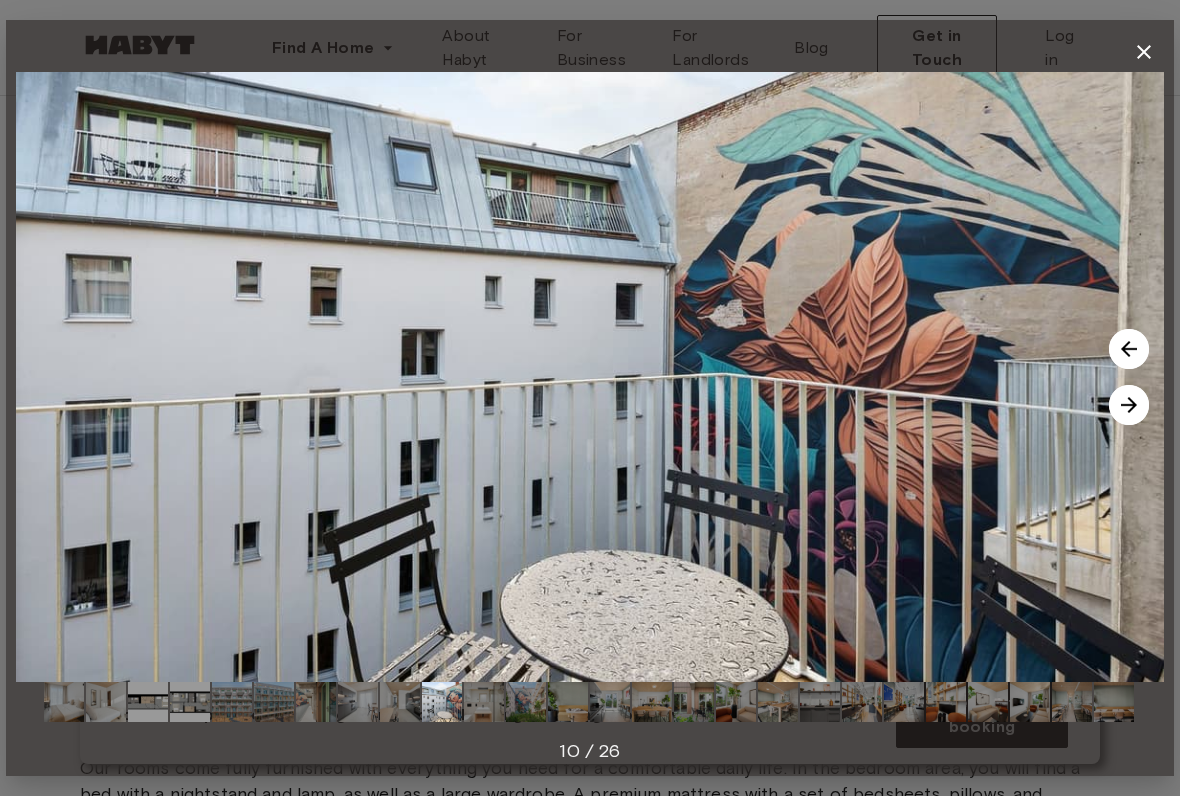 click at bounding box center (1129, 405) 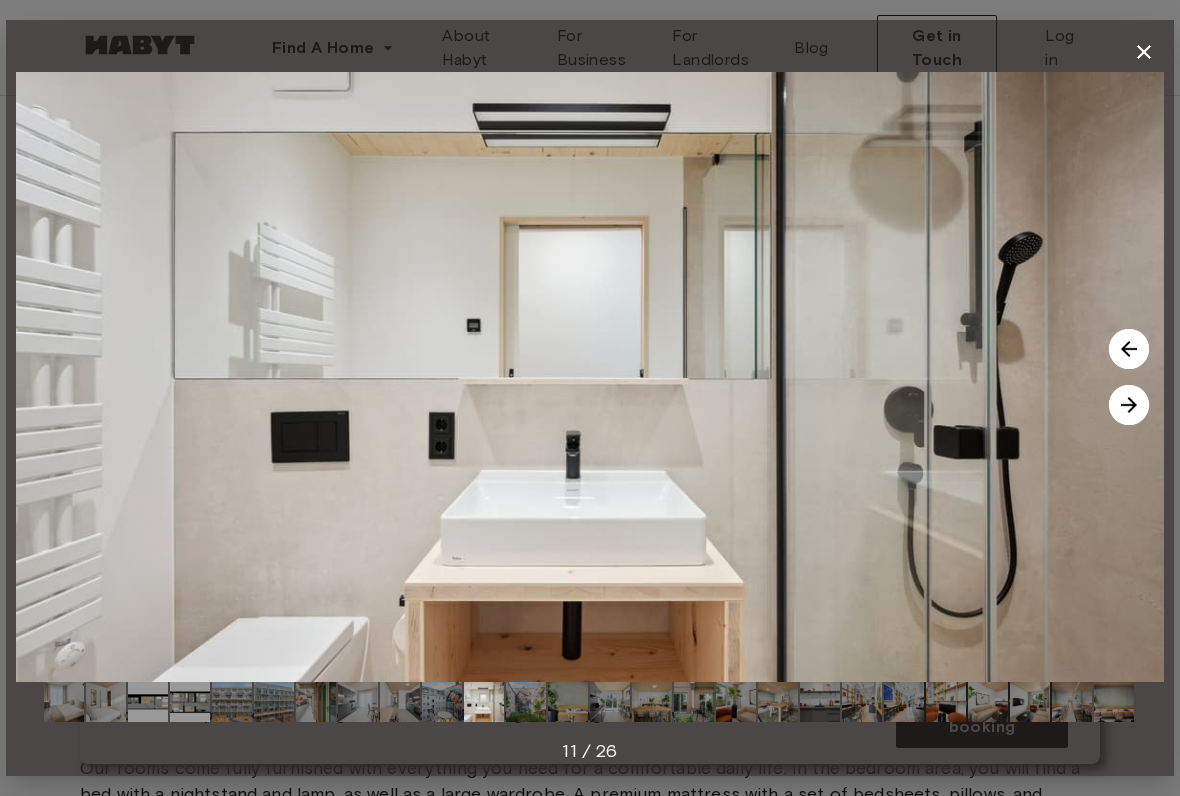 click at bounding box center [1129, 405] 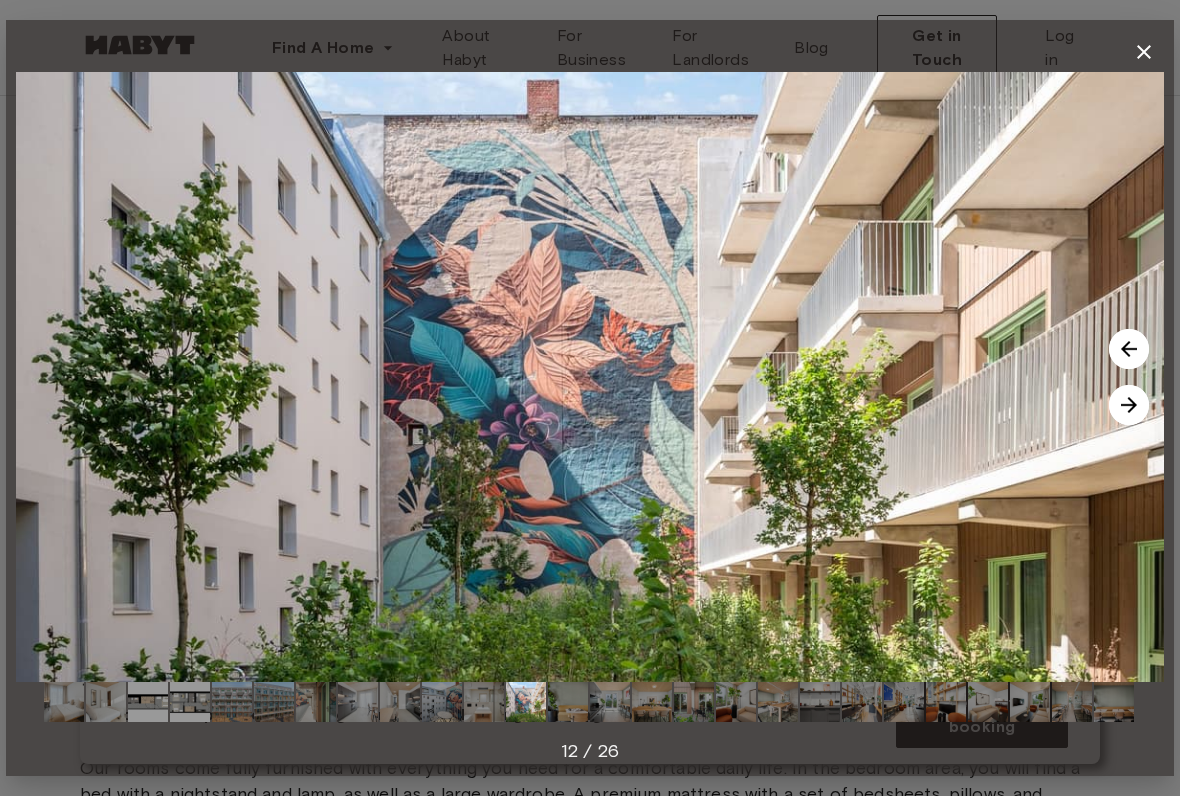 click at bounding box center (1129, 405) 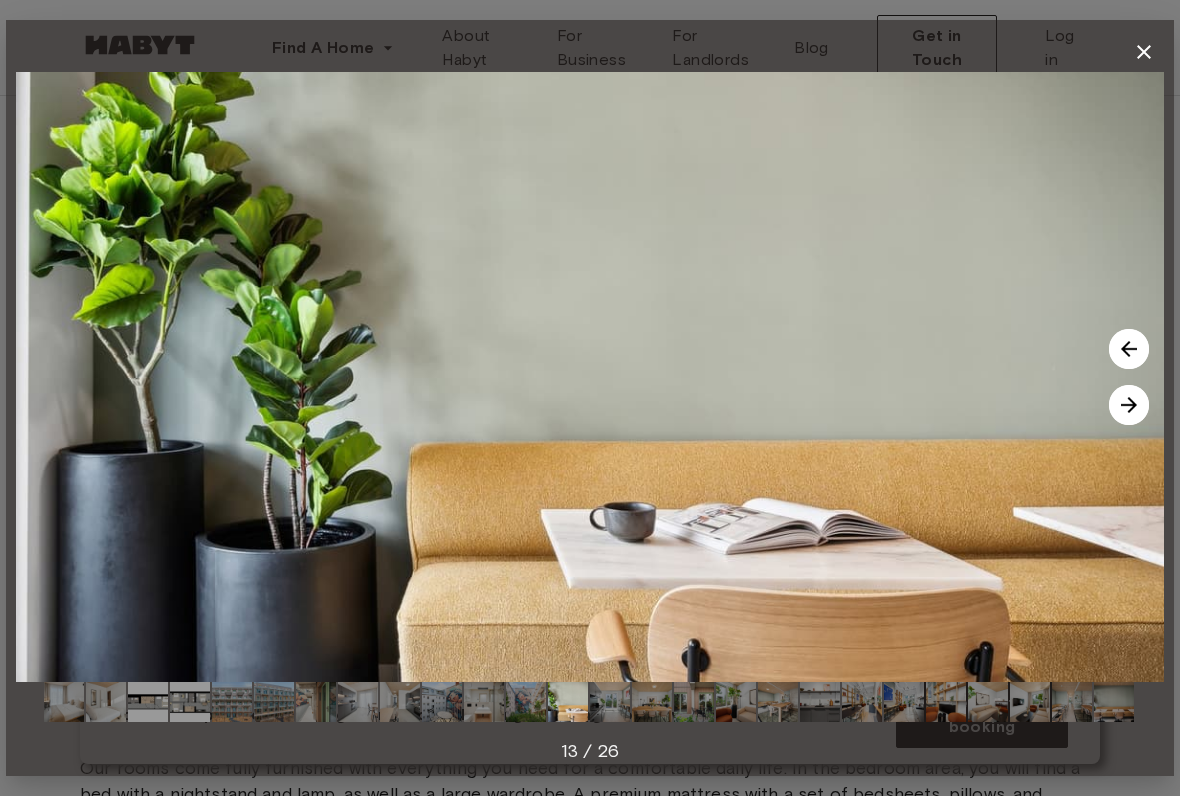 click at bounding box center [1129, 405] 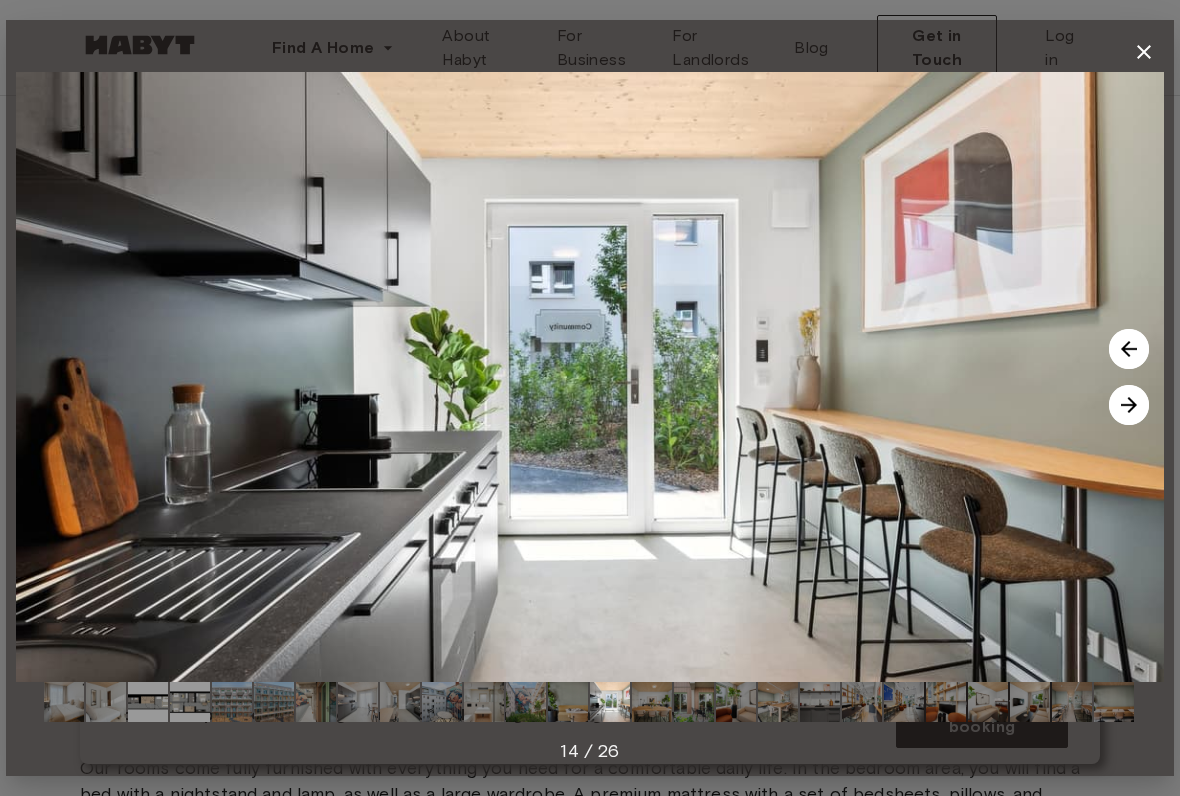 click at bounding box center (1129, 405) 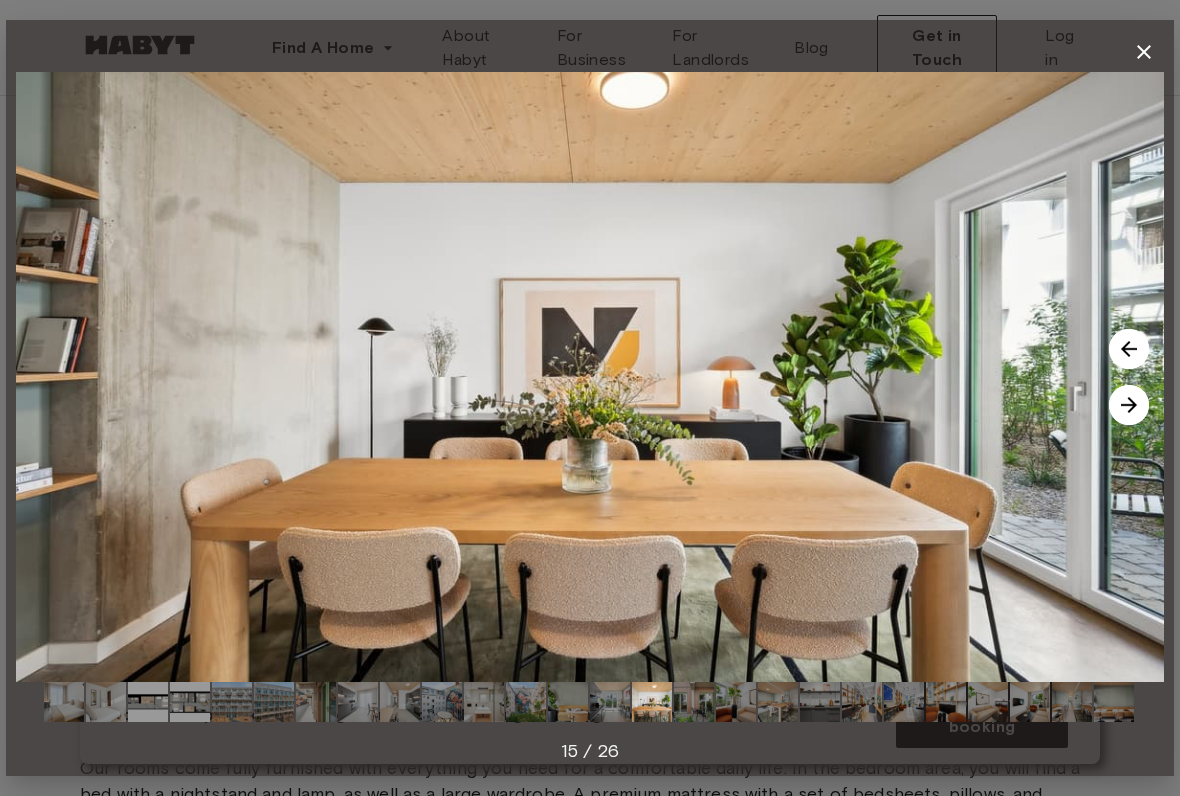 click at bounding box center [590, 377] 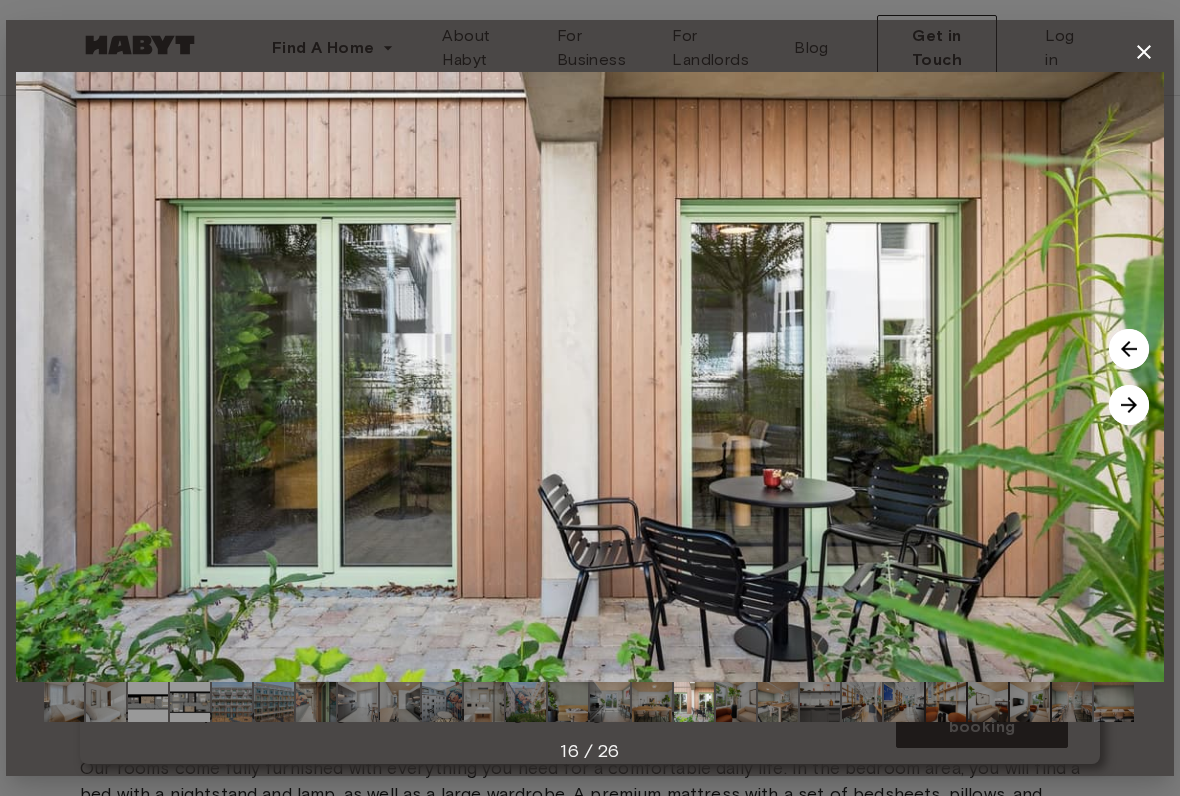 click at bounding box center (1129, 405) 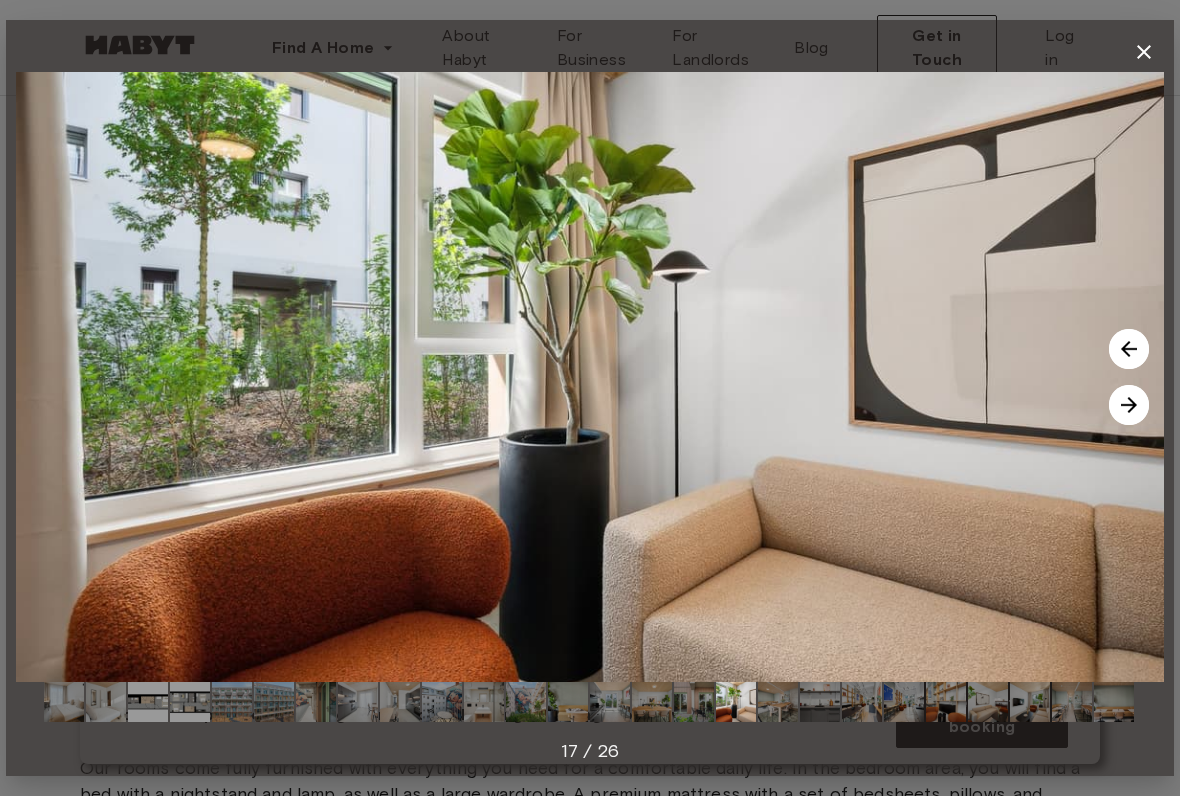 click at bounding box center (1129, 405) 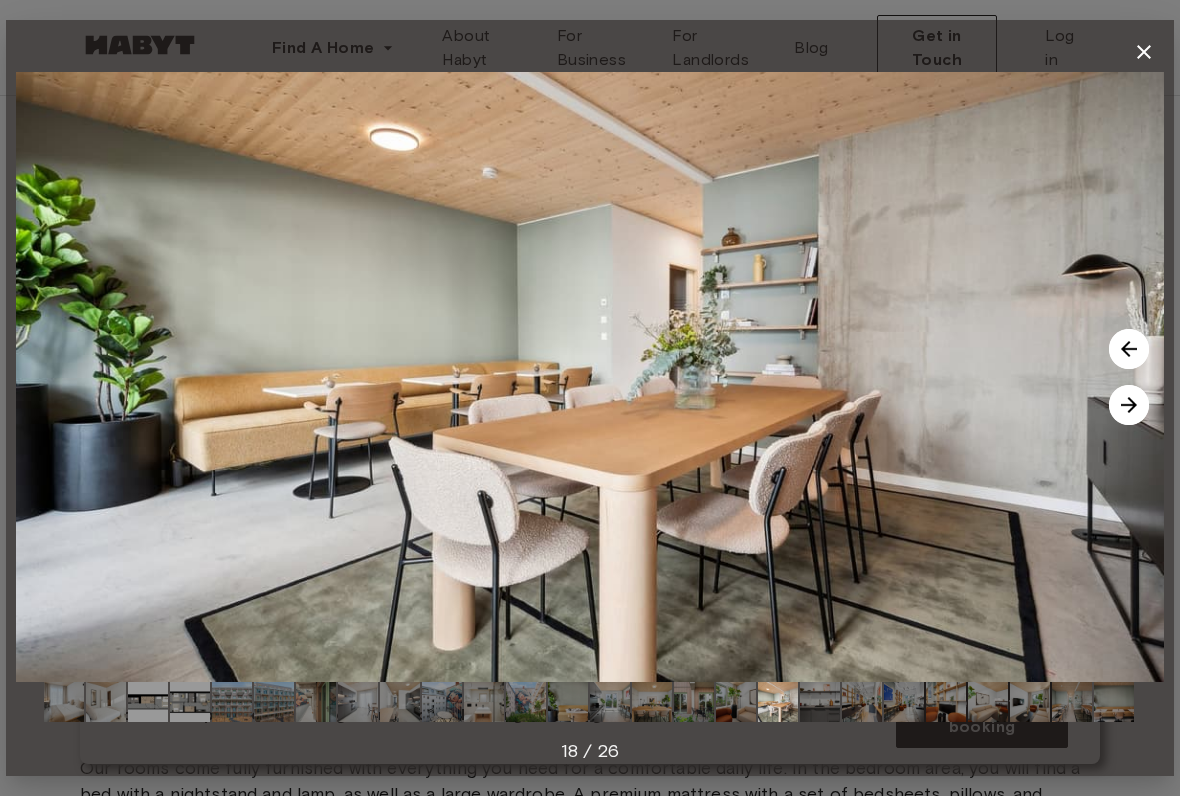 click at bounding box center [1129, 405] 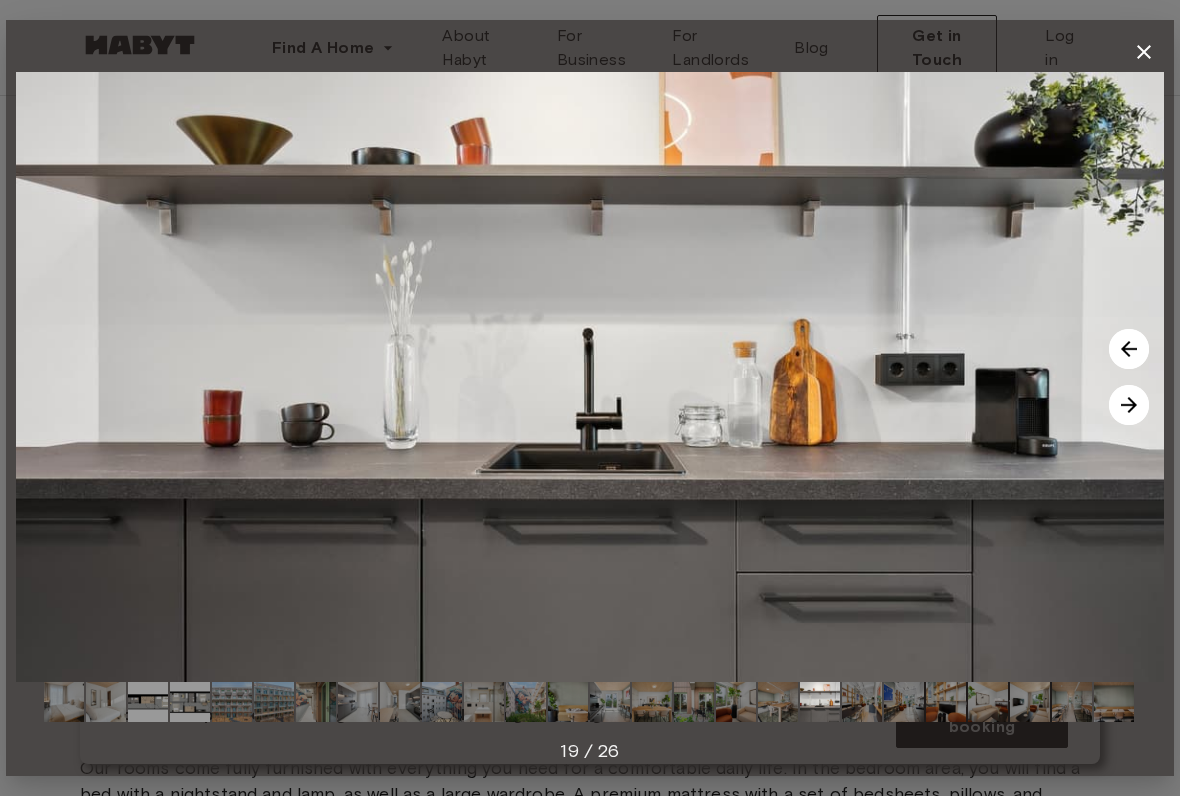 click 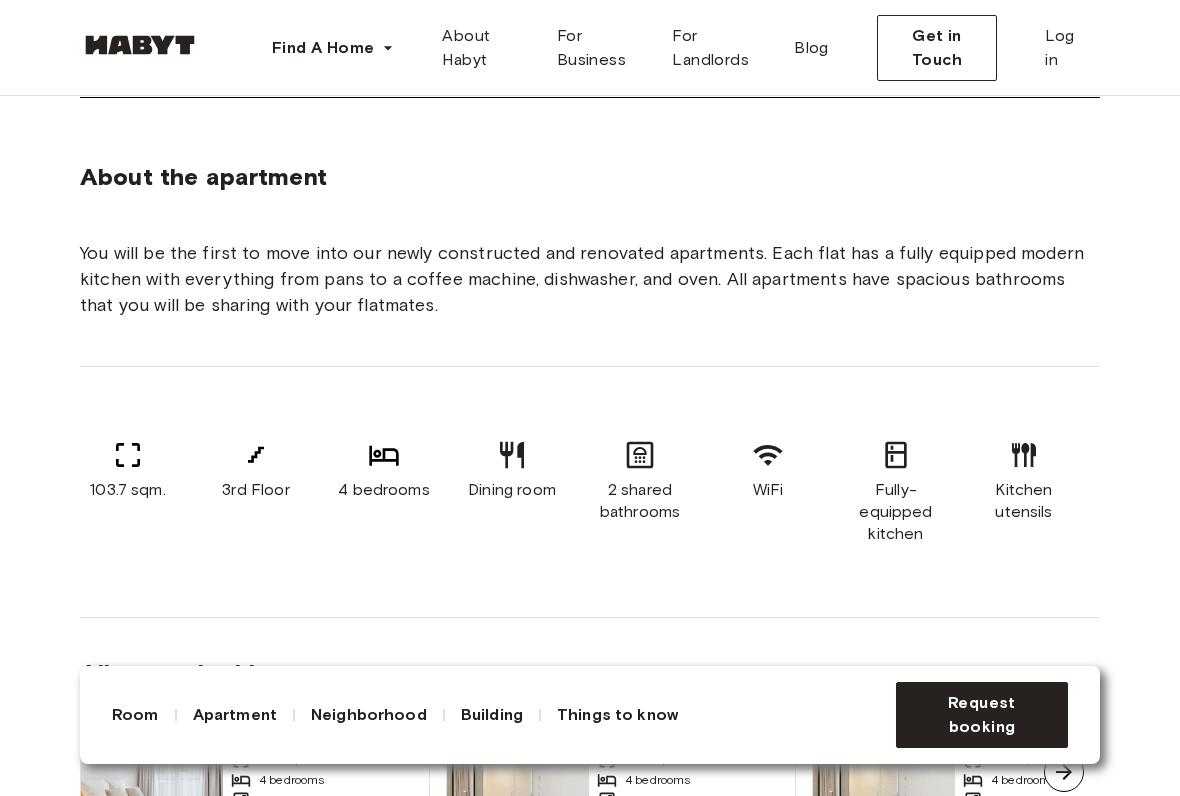 scroll, scrollTop: 1431, scrollLeft: 0, axis: vertical 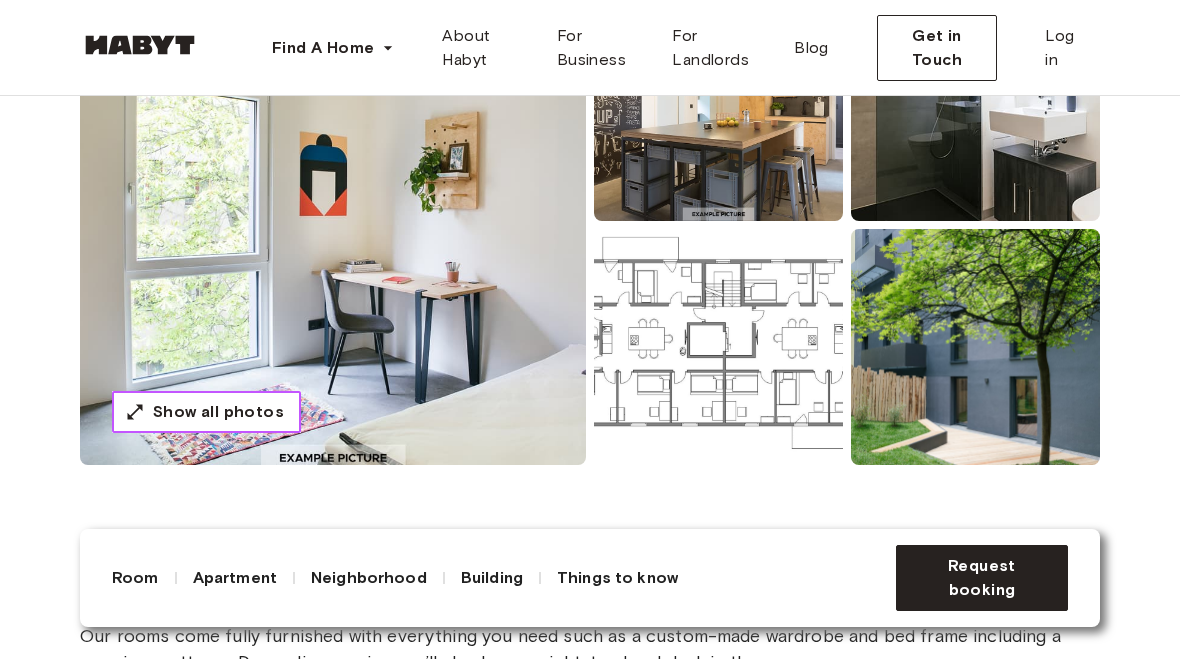 click on "Show all photos" at bounding box center (218, 412) 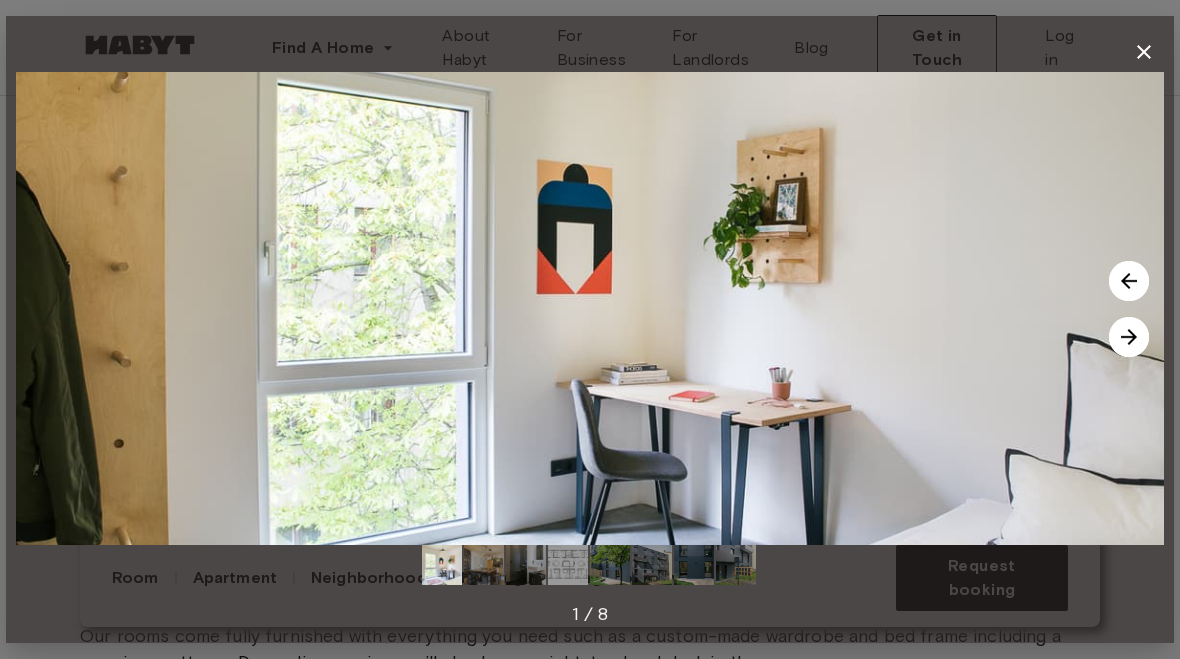 click at bounding box center (1129, 337) 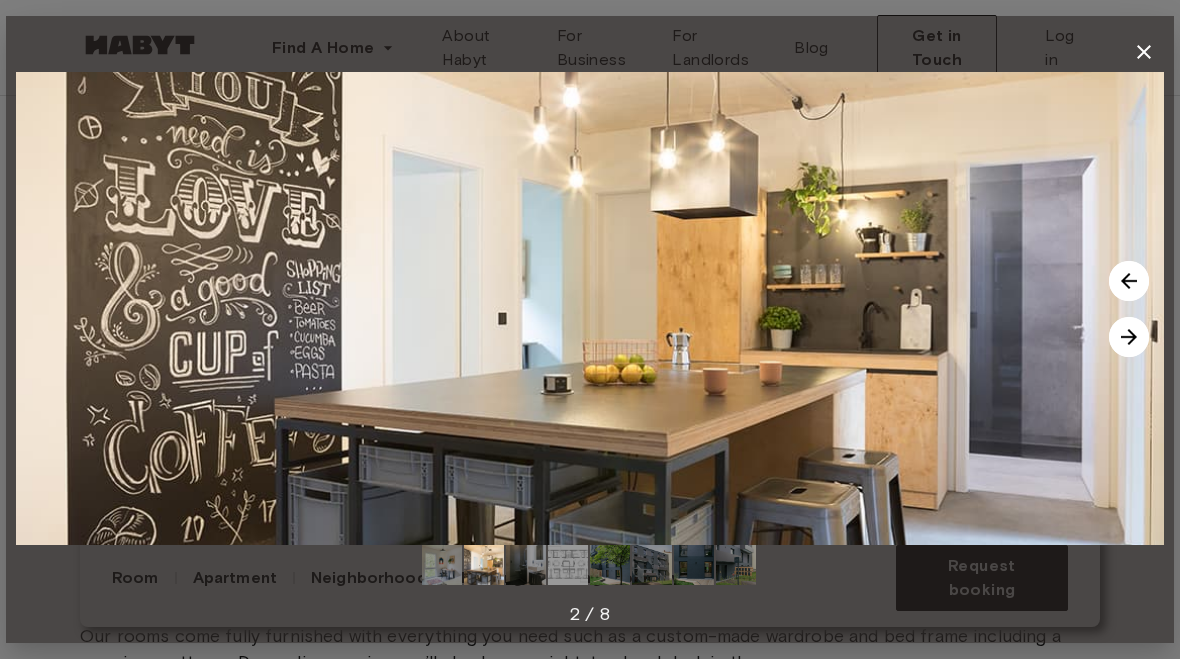 click at bounding box center [1129, 281] 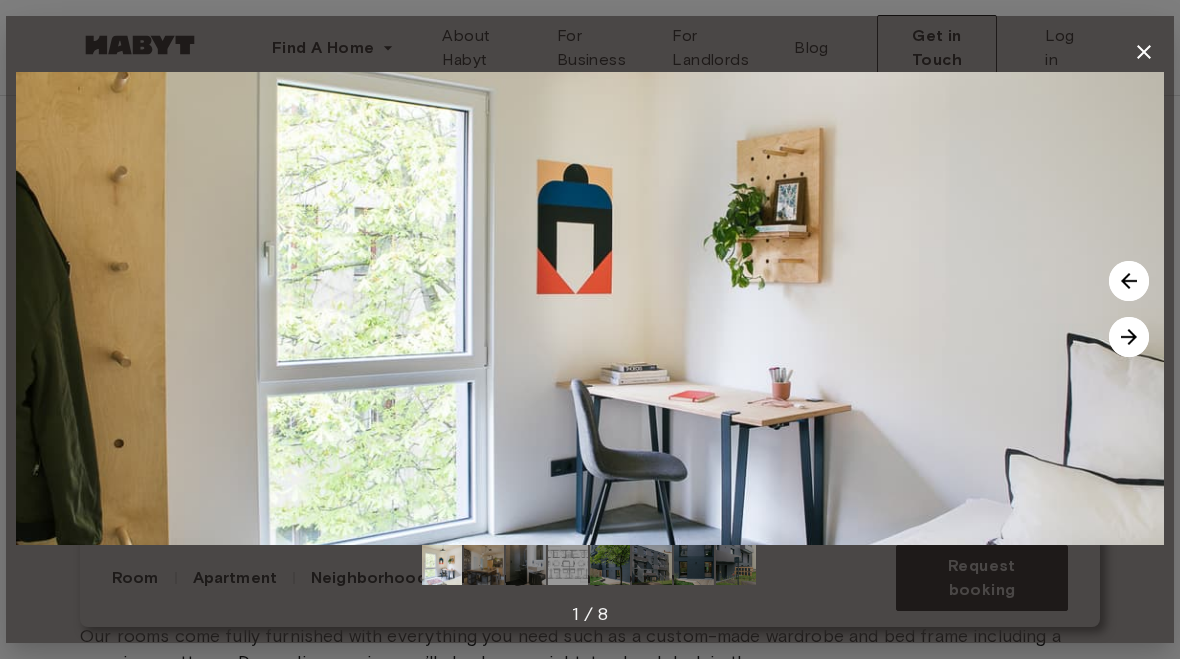 click at bounding box center [590, 308] 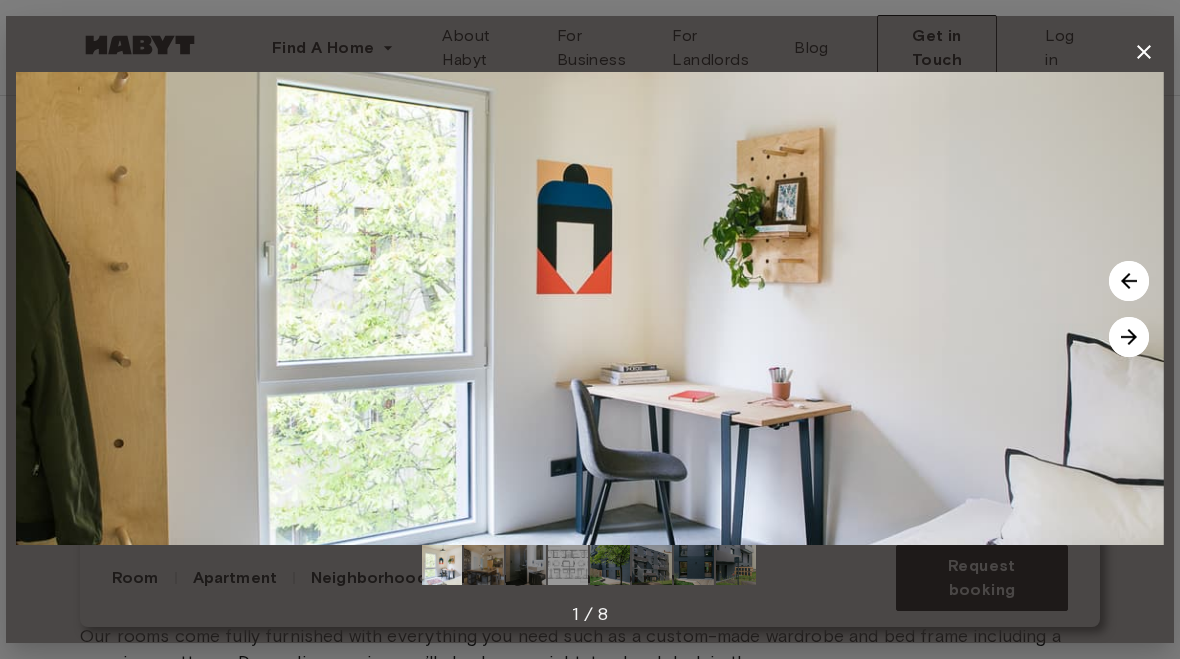 click 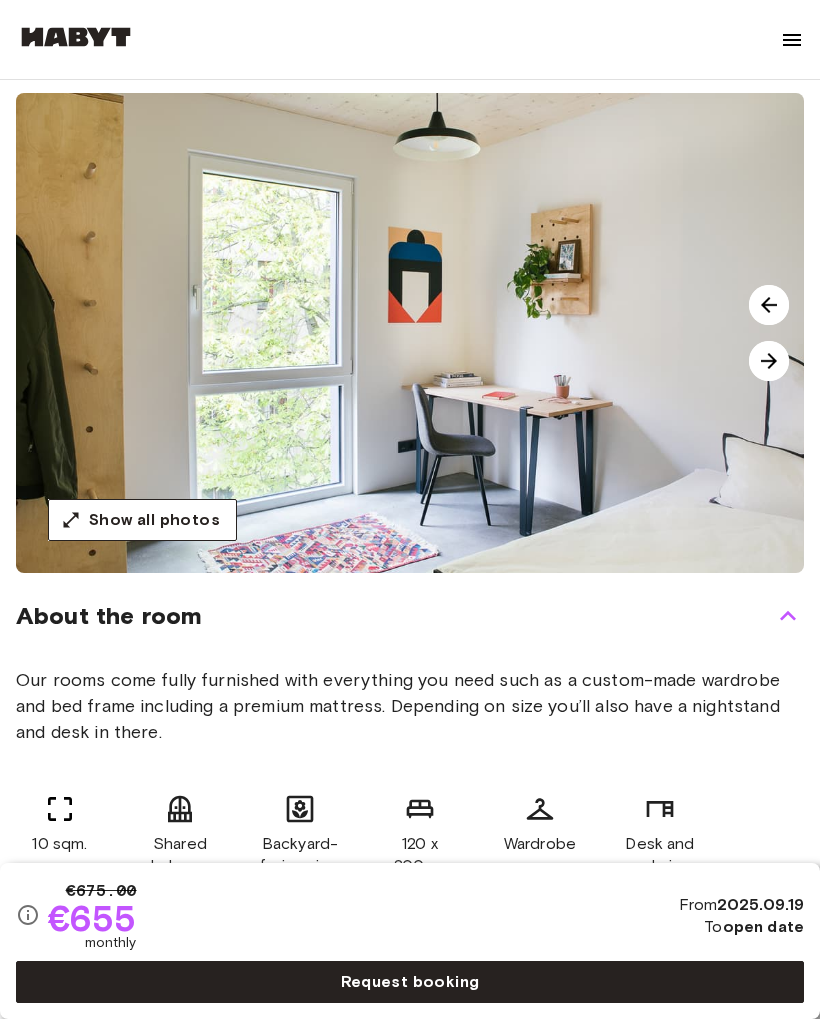 scroll, scrollTop: 0, scrollLeft: 0, axis: both 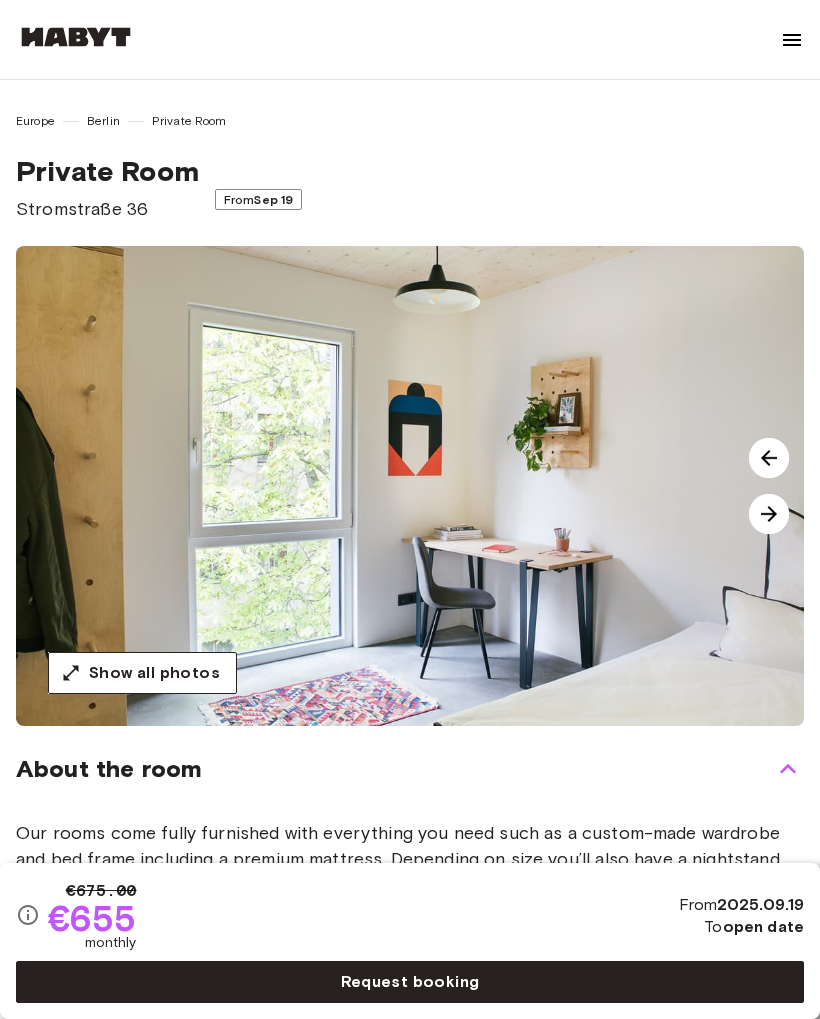 click on "Berlin" at bounding box center (103, 121) 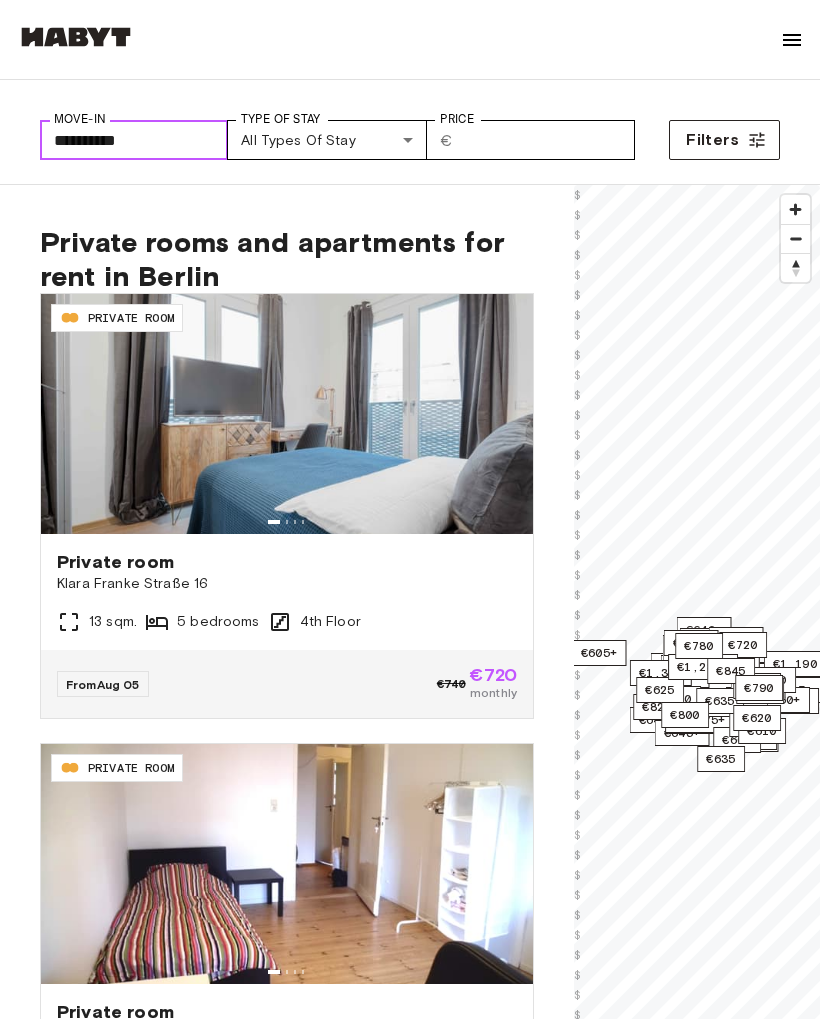 click on "**********" at bounding box center [134, 140] 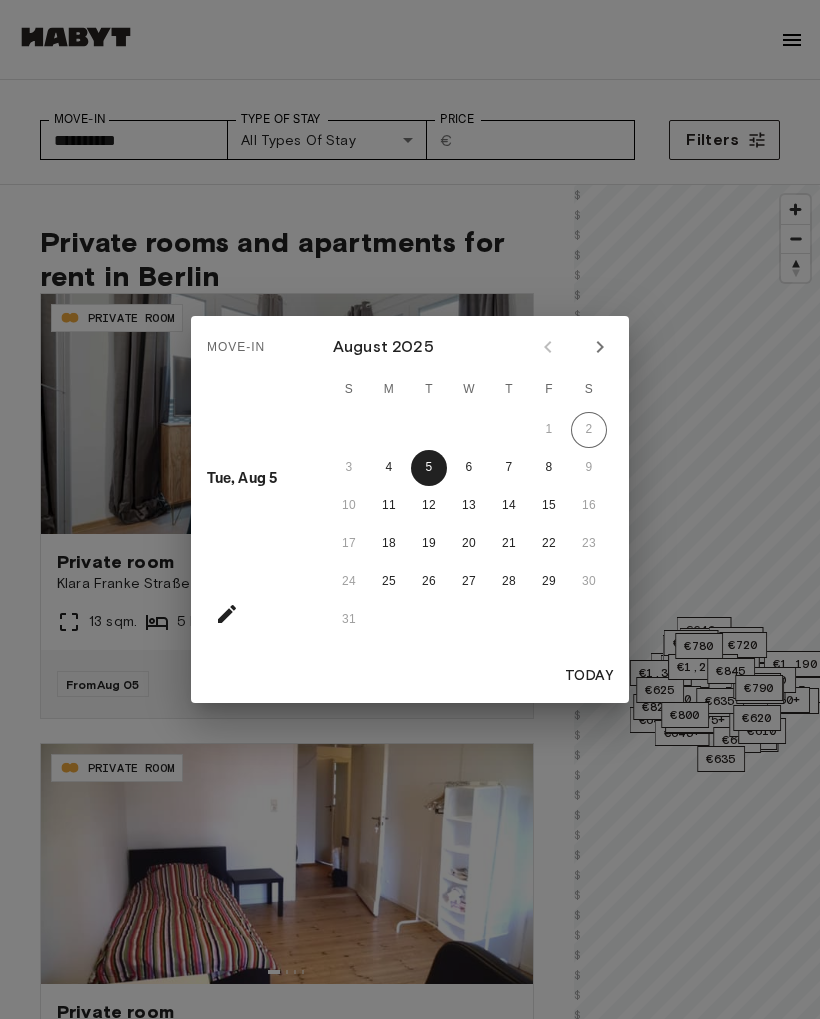 click 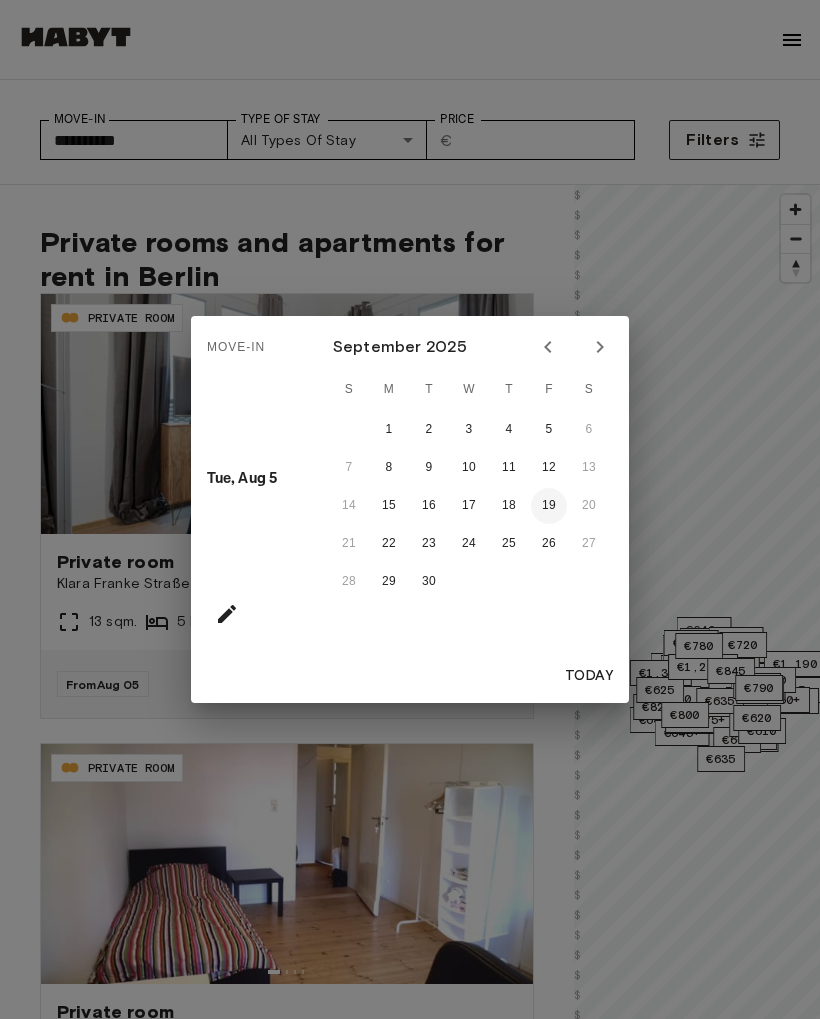 click on "19" at bounding box center (549, 506) 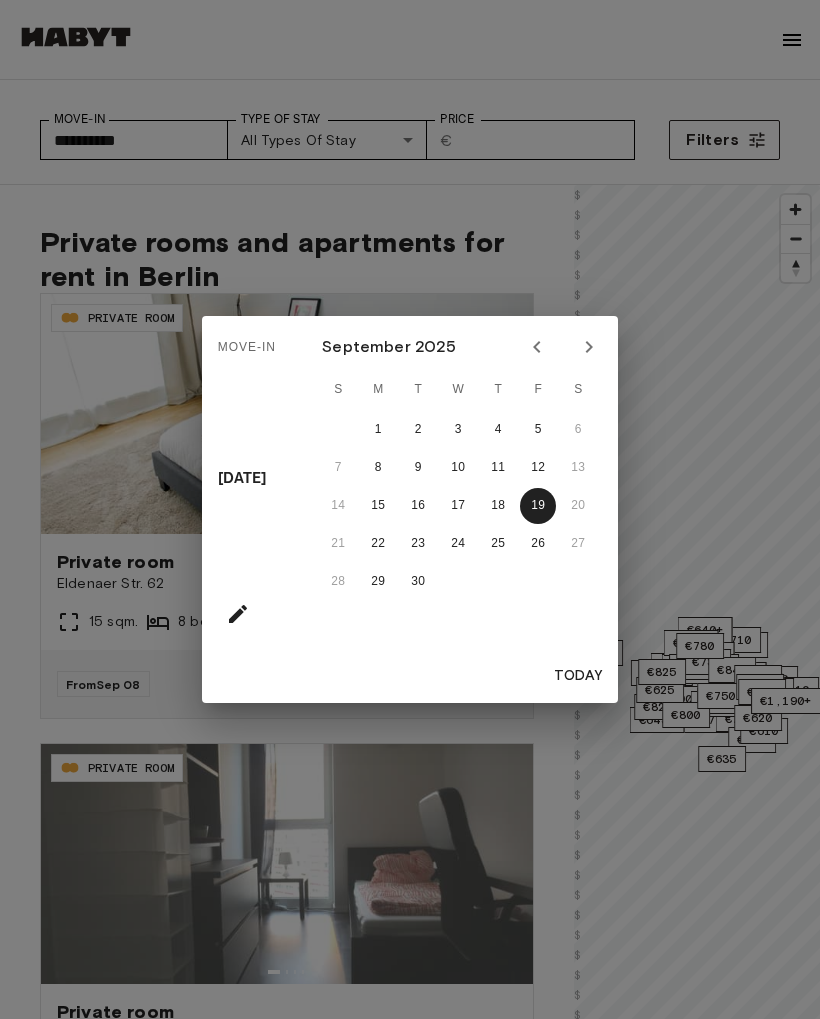 click on "Move-In [DATE] [DATE] S M T W T F S 1 2 3 4 5 6 7 8 9 10 11 12 13 14 15 16 17 18 19 20 21 22 23 24 25 26 27 28 29 30 Today" at bounding box center (410, 509) 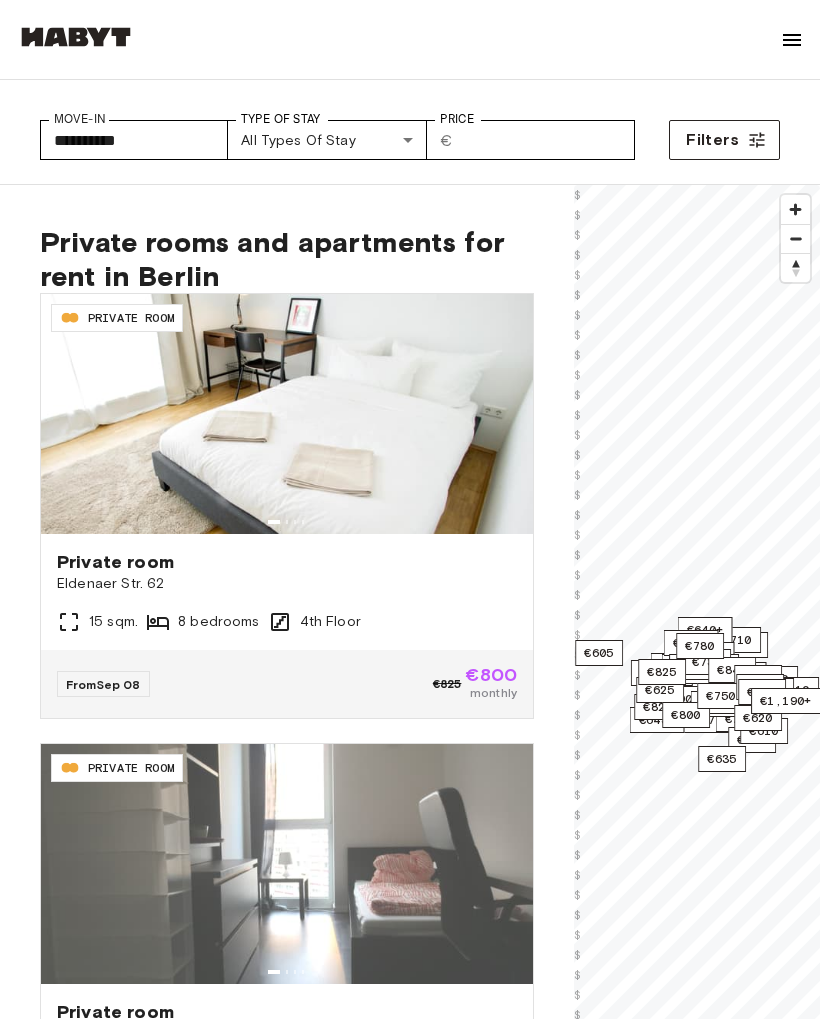 click on "About Habyt For Business For Landlords Blog Get in Touch Log in Move-In [DATE] Move-In Type of Stay All types of stay Type of Stay Price ​ € Price Filters Private rooms and apartments for rent in Berlin [POSTAL_CODE] PRIVATE ROOM Private room [STREET_NAME] [NUMBER] [AREA] sqm. 8 bedrooms 4th Floor From  [DATE] €825 €800 monthly [POSTAL_CODE] PRIVATE ROOM Private room [STREET_NAME] [NUMBER] [AREA] sqm. 5 bedrooms 5th Floor From  [DATE] €715 €695 monthly [POSTAL_CODE] STUDIO Studio [STREET_NAME] [NUMBER] [AREA] sqm. 1 bedrooms 1st Floor From  [DATE] €1,190 €1,155 monthly [POSTAL_CODE] PRIVATE ROOM Private room [STREET_NAME] [NUMBER] [AREA] sqm. 5 bedrooms 3rd Floor From  [DATE] €700 €680 monthly [POSTAL_CODE] PRIVATE ROOM Private room [STREET_NAME] [NUMBER] [AREA] sqm. 5 bedrooms 1st Floor From  [DATE] €715 €695 monthly [POSTAL_CODE] STUDIO Studio [STREET_NAME] [NUMBER] [AREA] sqm. 1 bedrooms 2nd Floor From  [DATE] €1,415 €1,375 monthly [POSTAL_CODE] PRIVATE ROOM Private room [AREA] sqm." at bounding box center (410, 2986) 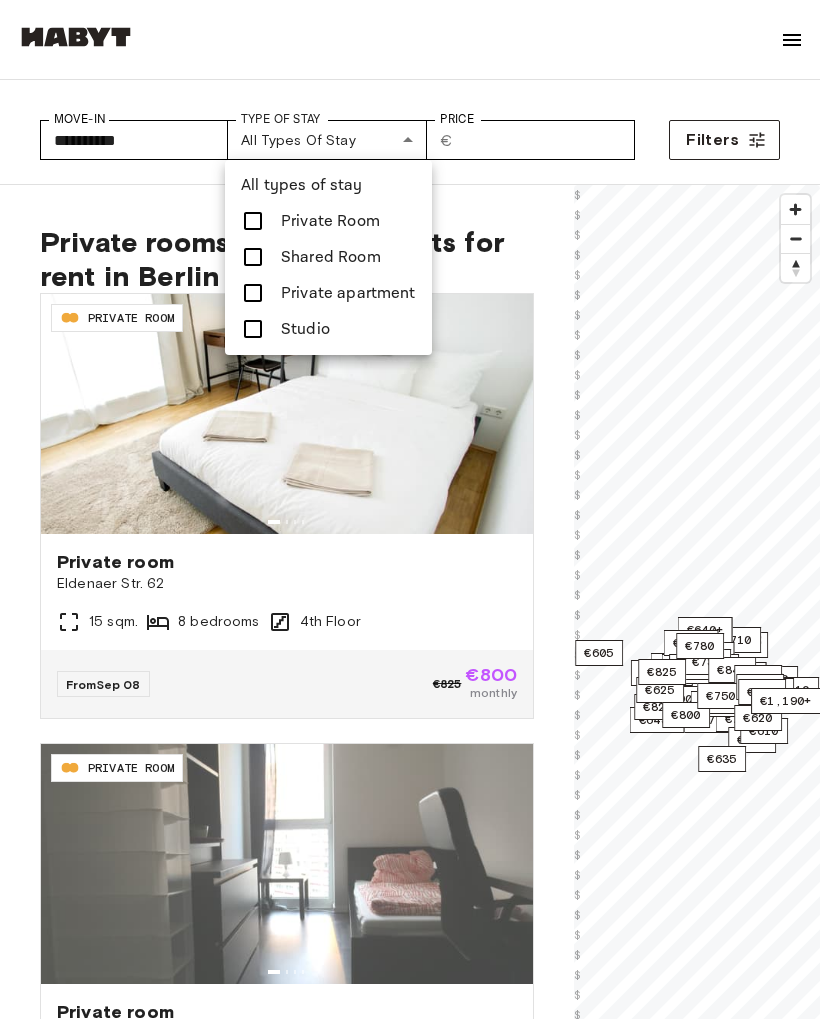 click at bounding box center [253, 329] 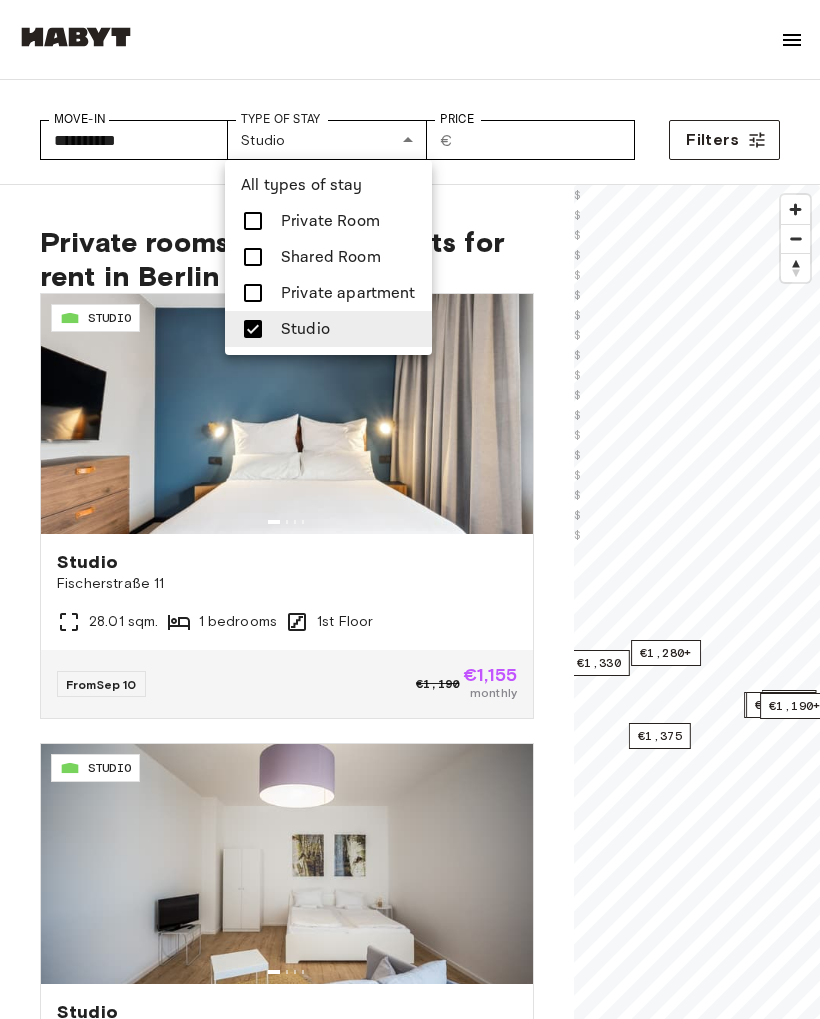 click at bounding box center (253, 293) 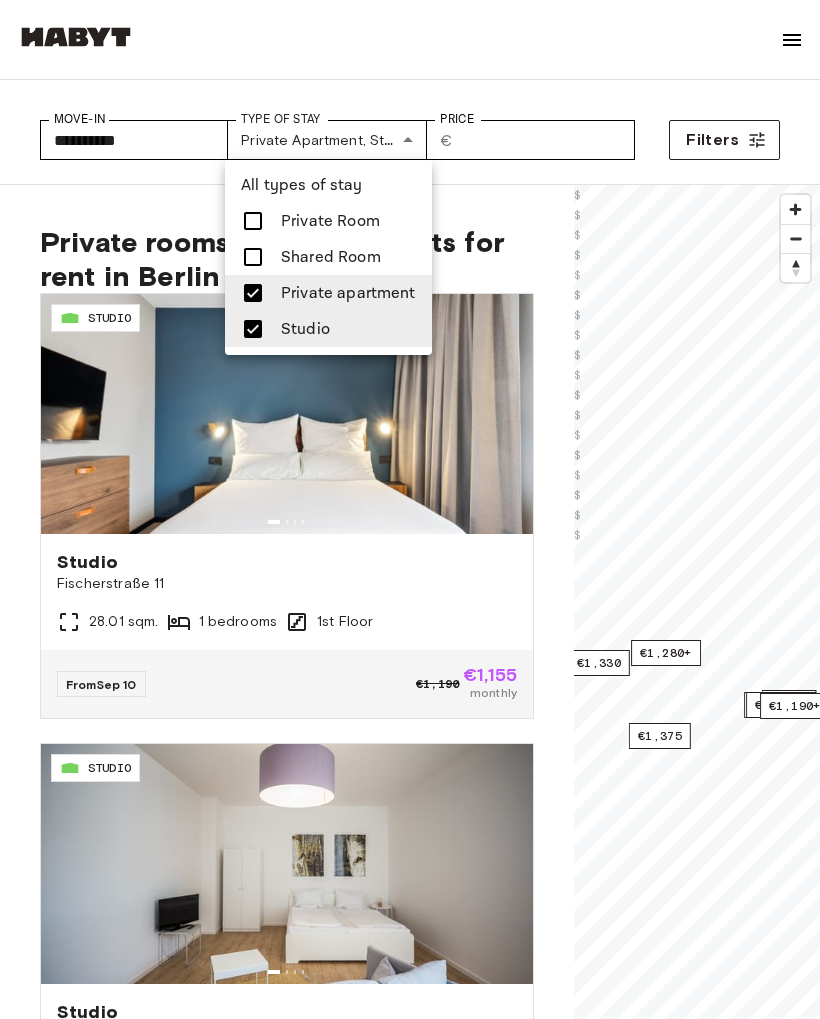 click at bounding box center [410, 509] 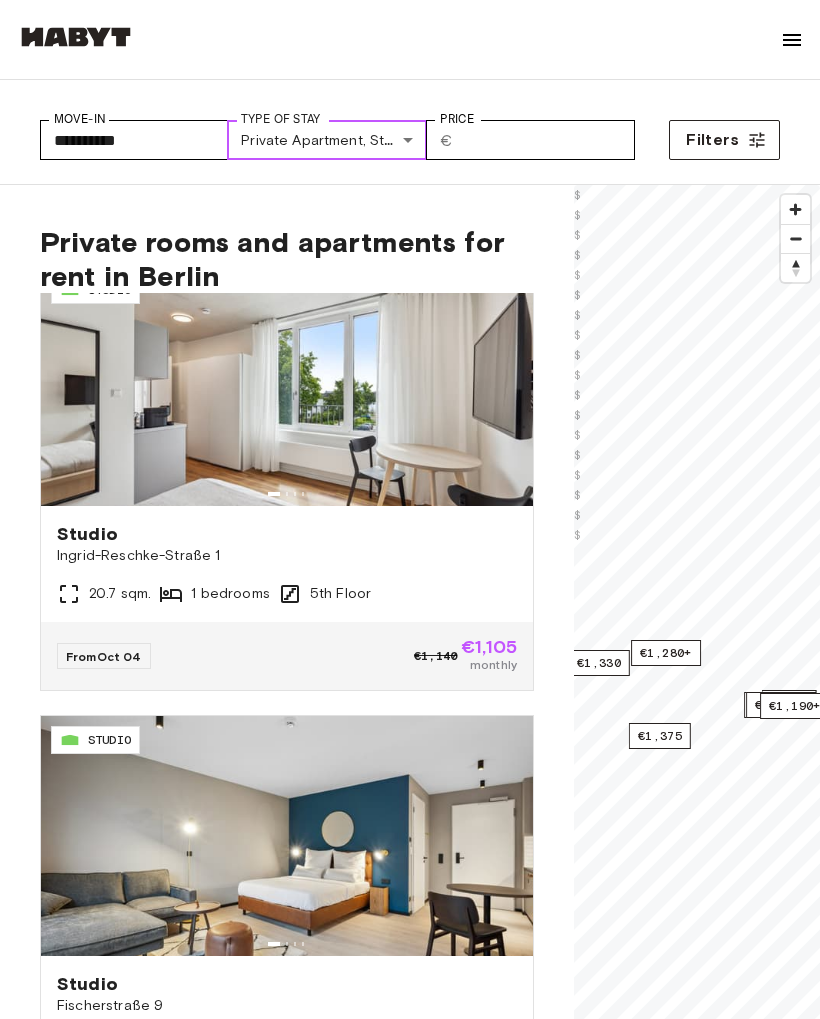 scroll, scrollTop: 4546, scrollLeft: 0, axis: vertical 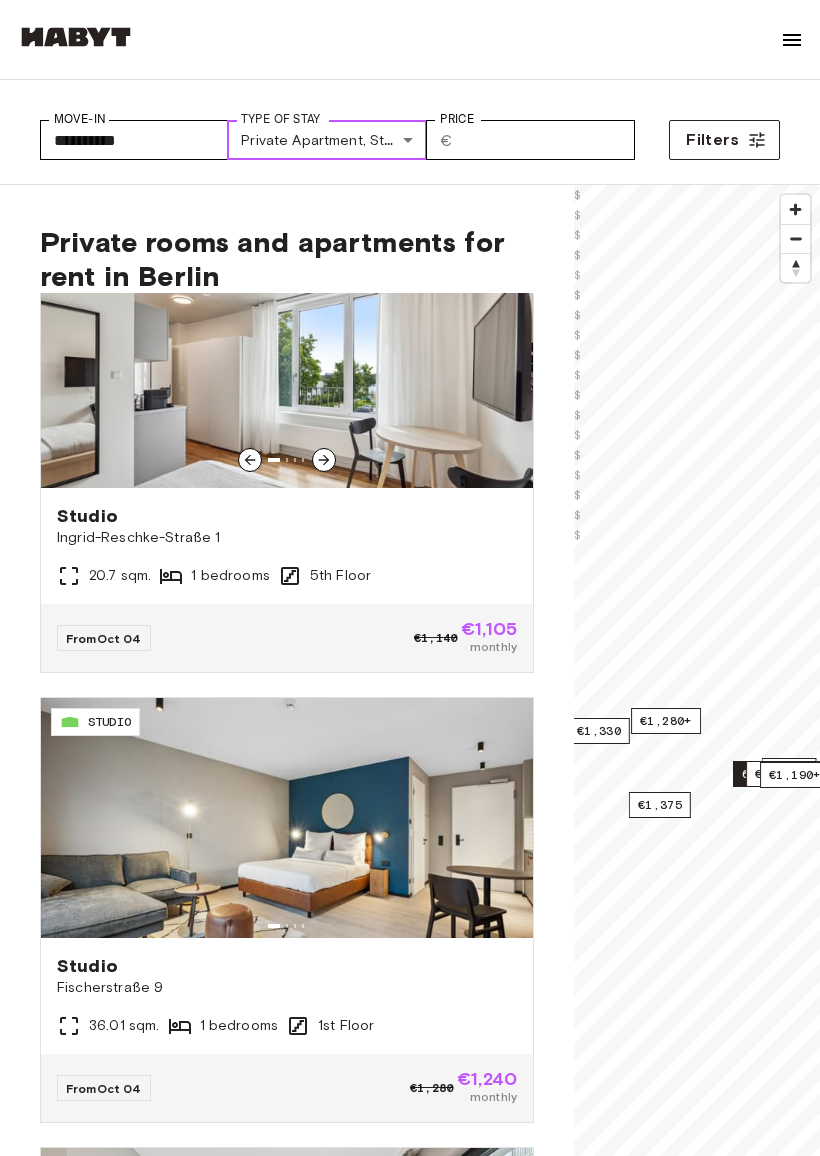 click at bounding box center [287, 368] 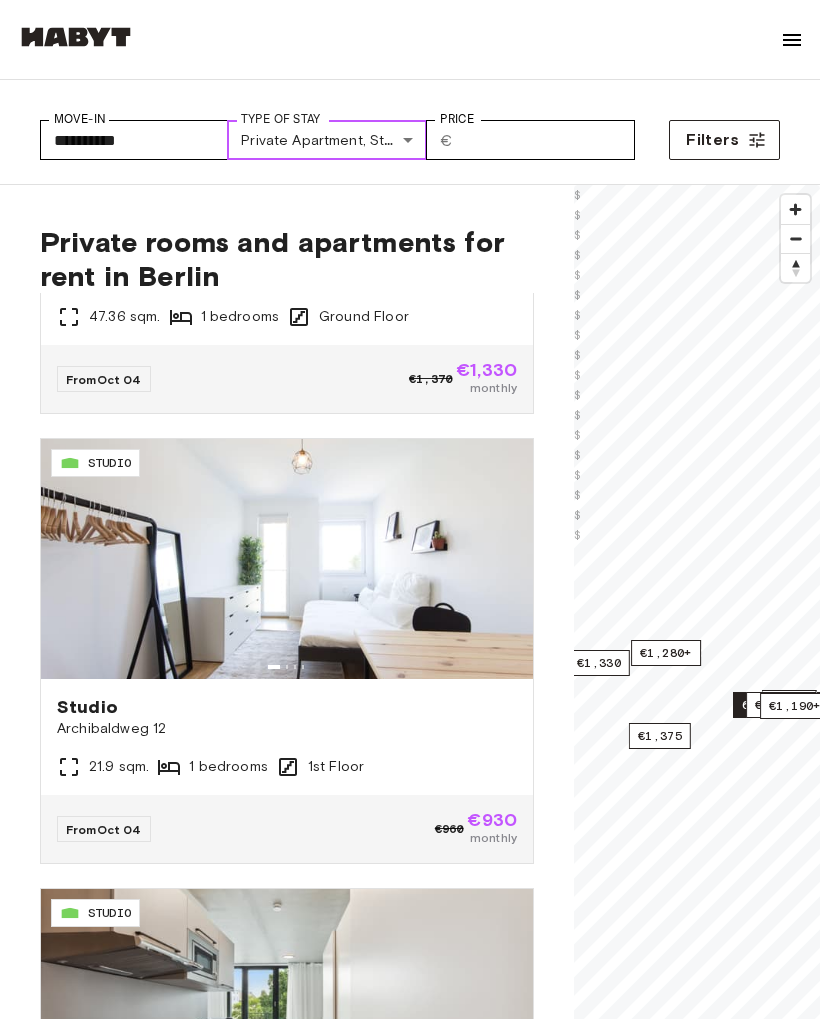 scroll, scrollTop: 6153, scrollLeft: 0, axis: vertical 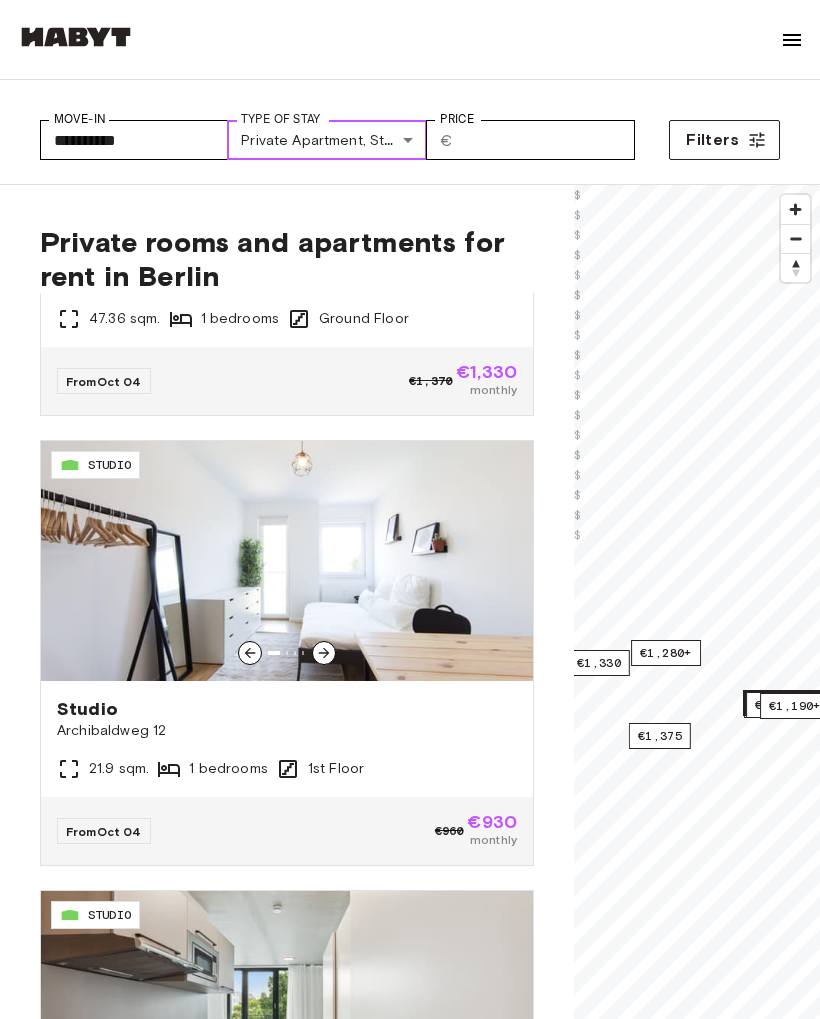 click at bounding box center [287, 561] 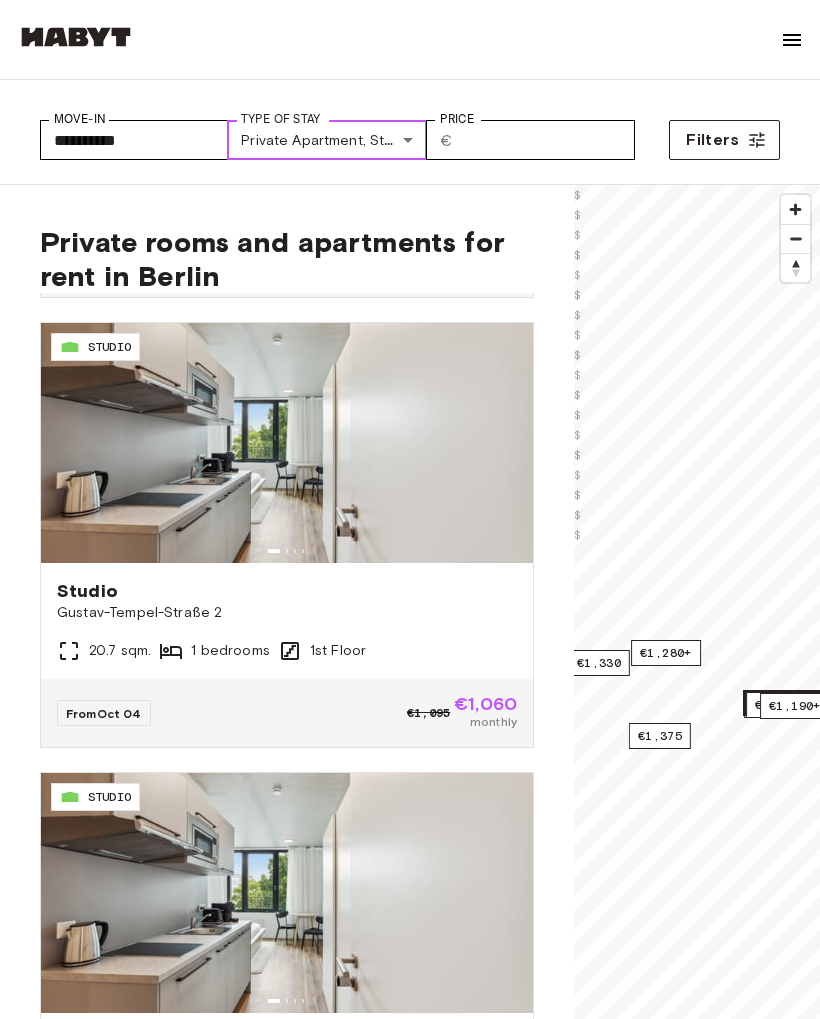 scroll, scrollTop: 8071, scrollLeft: 0, axis: vertical 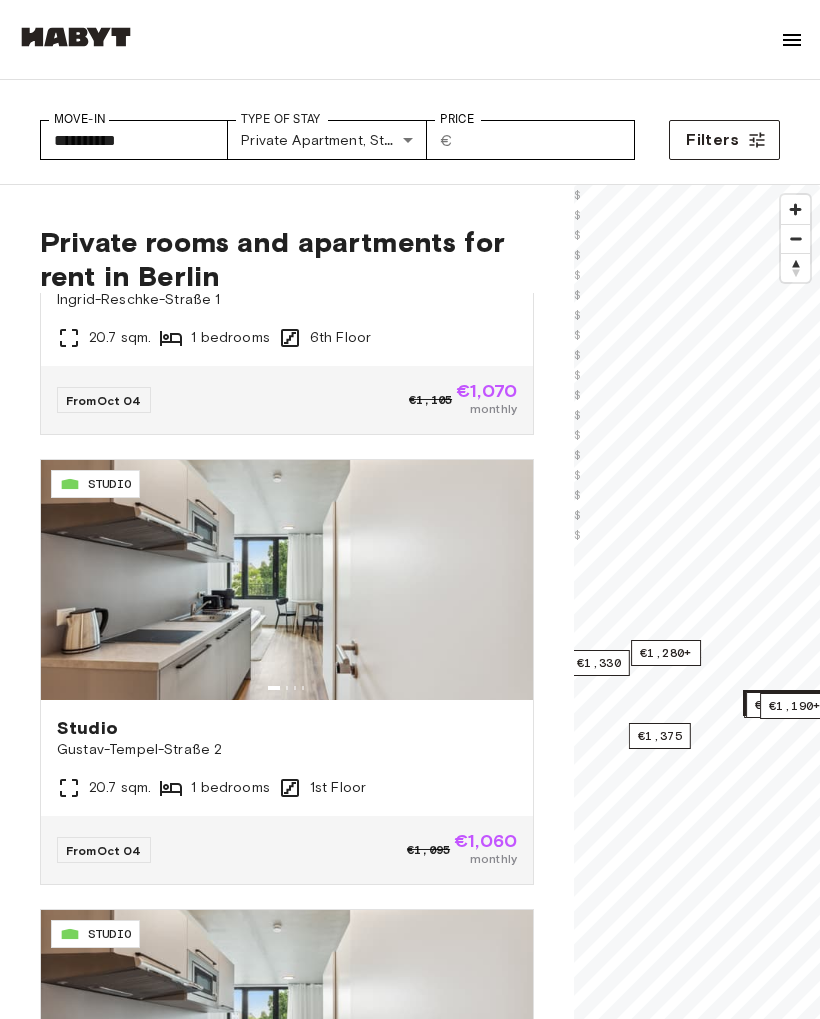 click on "About Habyt For Business For Landlords Blog Get in Touch Log in Move-In [DATE] Move-In Type of Stay Private apartment, Studio [ADDRESS] Type of Stay Price ​ € Price Filters Private rooms and apartments for rent in Berlin [POSTAL_CODE] STUDIO Studio [STREET_NAME] [NUMBER] [AREA] sqm. 1 bedrooms 1st Floor From  [DATE] €1,190 €1,155 monthly [POSTAL_CODE] STUDIO Studio [STREET_NAME] [NUMBER] [AREA] sqm. 1 bedrooms 2nd Floor From  [DATE] €1,415 €1,375 monthly [POSTAL_CODE] STUDIO Studio [STREET_NAME] [NUMBER] [AREA] sqm. 1 bedrooms 1st Floor From  [DATE] €1,190 €1,155 monthly [POSTAL_CODE] STUDIO Studio [STREET_NAME] [NUMBER] [AREA] sqm. 1 bedrooms 2nd Floor From  [DATE] €1,280 €1,240 monthly [POSTAL_CODE] STUDIO Studio [STREET_NAME] [NUMBER] [AREA] sqm. 1 bedrooms 2nd Floor From  [DATE] €1,370 €1,330 monthly [POSTAL_CODE] STUDIO Studio [STREET_NAME] [NUMBER] [AREA] sqm. 1 bedrooms 3rd Floor From  [DATE] €1,190 €1,155 monthly [POSTAL_CODE] STUDIO Studio [STREET_NAME] [NUMBER] [AREA] sqm." at bounding box center (410, 2986) 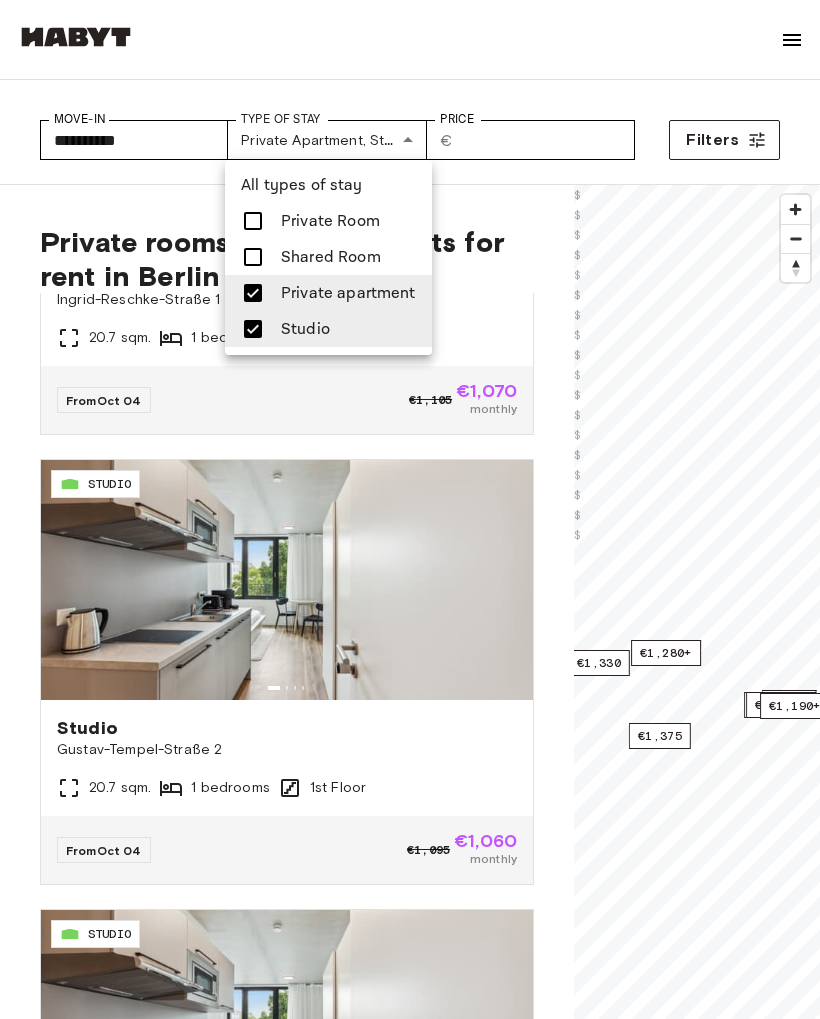 click at bounding box center [410, 509] 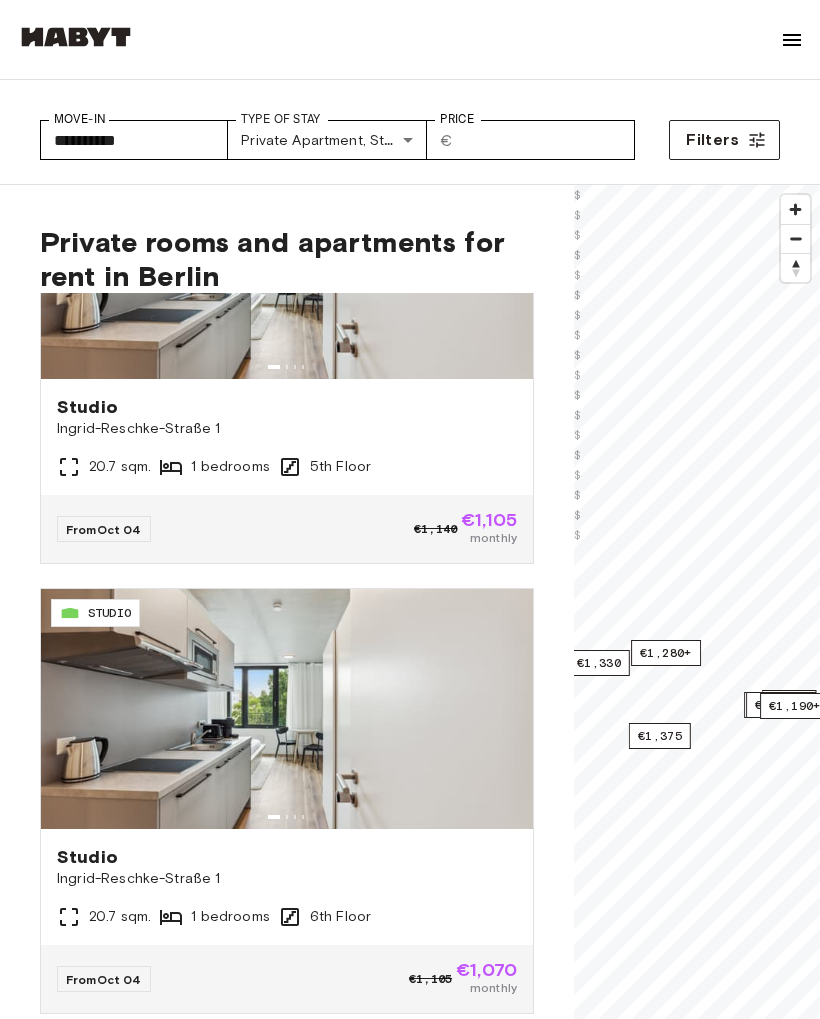 click on "About Habyt For Business For Landlords Blog Get in Touch Log in Move-In [DATE] Move-In Type of Stay Private apartment, Studio [ADDRESS] Type of Stay Price ​ € Price Filters Private rooms and apartments for rent in Berlin [POSTAL_CODE] STUDIO Studio [STREET_NAME] [NUMBER] [AREA] sqm. 1 bedrooms 1st Floor From  [DATE] €1,190 €1,155 monthly [POSTAL_CODE] STUDIO Studio [STREET_NAME] [NUMBER] [AREA] sqm. 1 bedrooms 2nd Floor From  [DATE] €1,415 €1,375 monthly [POSTAL_CODE] STUDIO Studio [STREET_NAME] [NUMBER] [AREA] sqm. 1 bedrooms 1st Floor From  [DATE] €1,190 €1,155 monthly [POSTAL_CODE] STUDIO Studio [STREET_NAME] [NUMBER] [AREA] sqm. 1 bedrooms 2nd Floor From  [DATE] €1,280 €1,240 monthly [POSTAL_CODE] STUDIO Studio [STREET_NAME] [NUMBER] [AREA] sqm. 1 bedrooms 2nd Floor From  [DATE] €1,370 €1,330 monthly [POSTAL_CODE] STUDIO Studio [STREET_NAME] [NUMBER] [AREA] sqm. 1 bedrooms 3rd Floor From  [DATE] €1,190 €1,155 monthly [POSTAL_CODE] STUDIO Studio [STREET_NAME] [NUMBER] [AREA] sqm." at bounding box center (410, 2986) 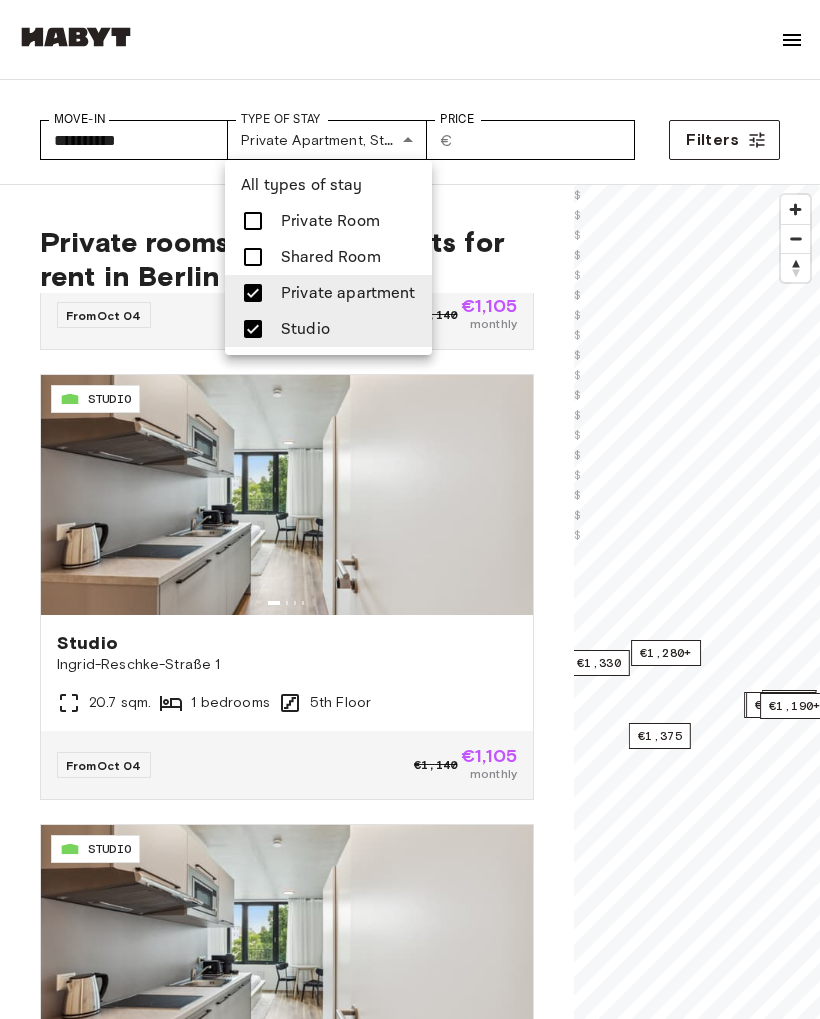 scroll, scrollTop: 7115, scrollLeft: 0, axis: vertical 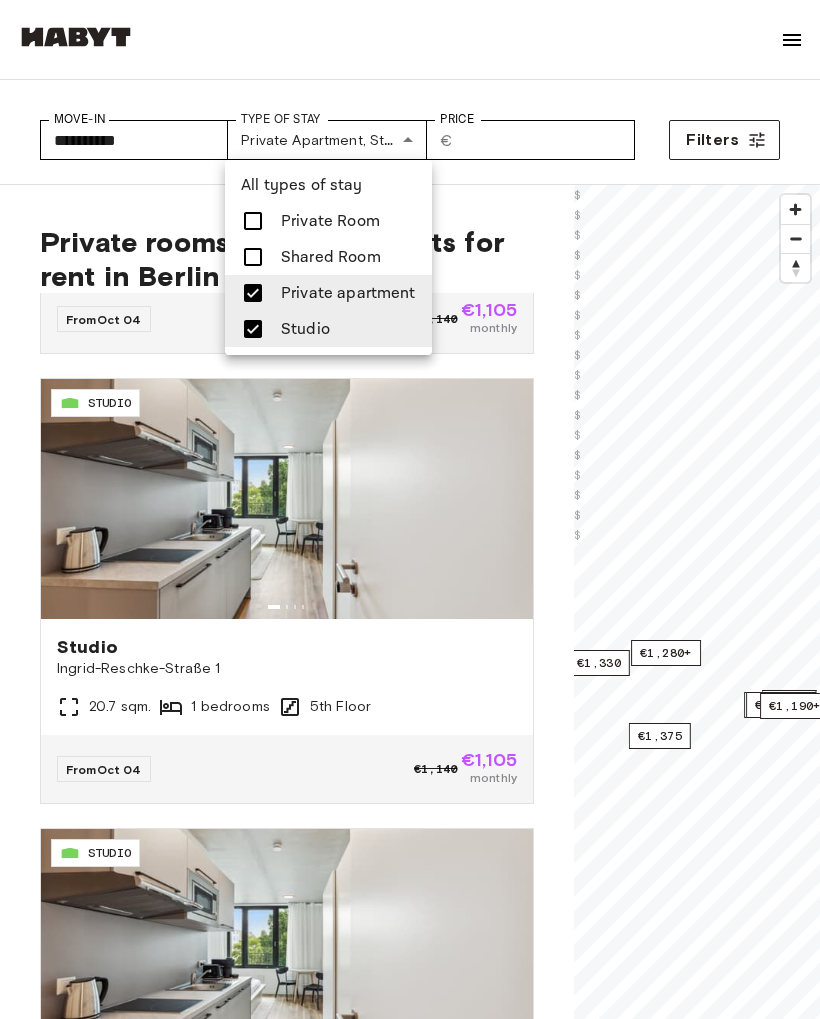 click on "Studio" at bounding box center (328, 329) 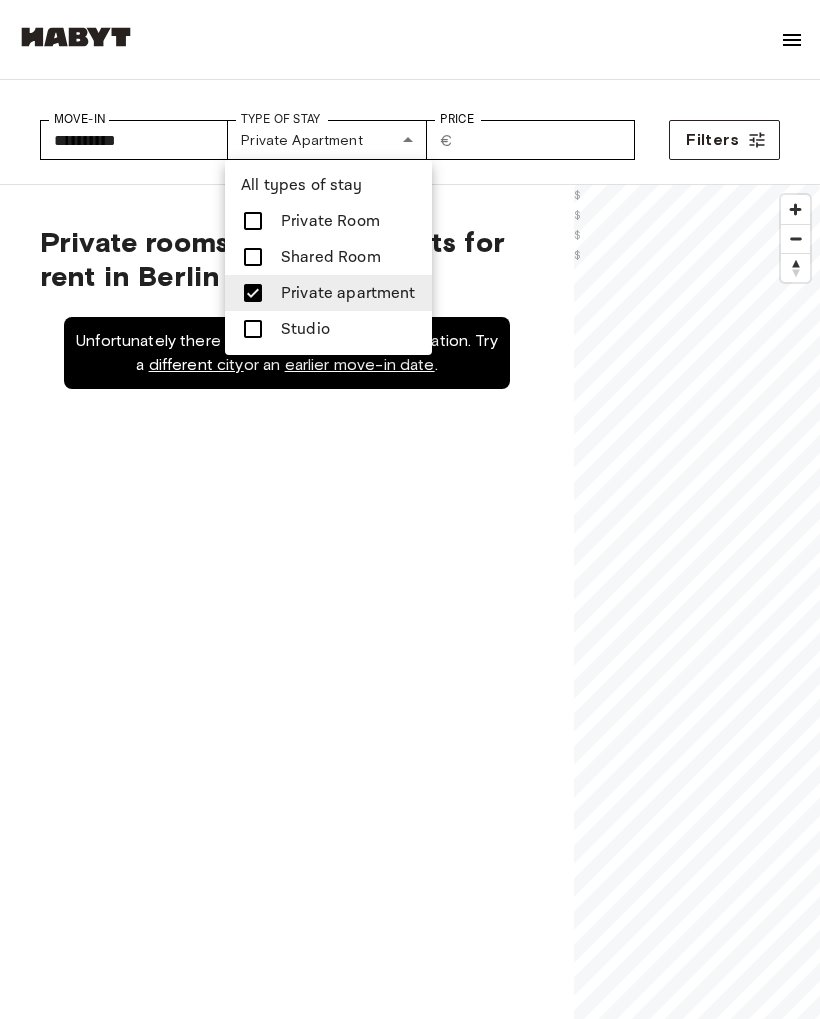 scroll, scrollTop: 0, scrollLeft: 0, axis: both 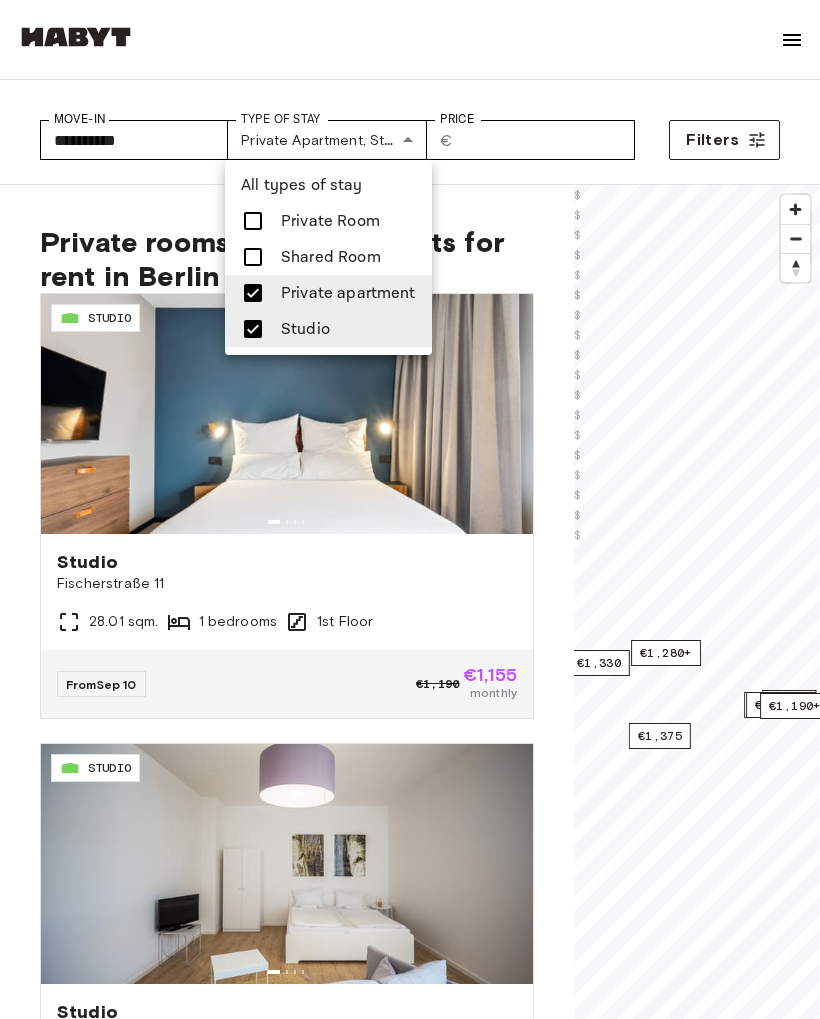 click on "Shared Room" at bounding box center [331, 257] 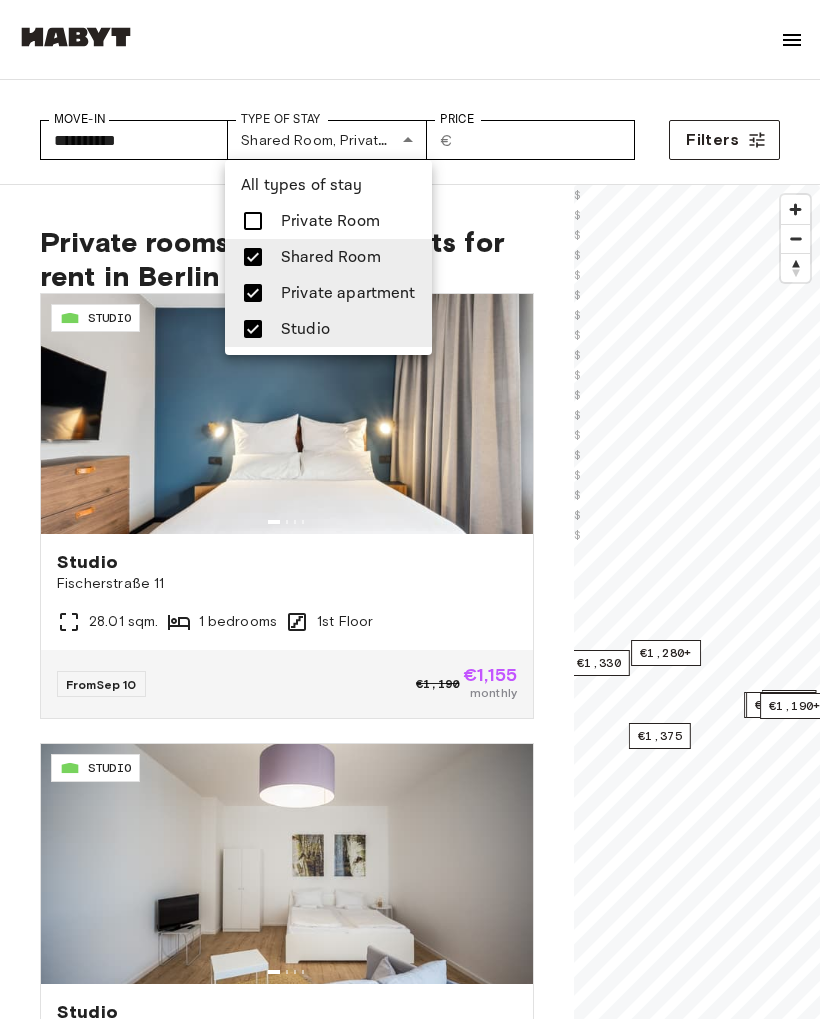 click at bounding box center (253, 293) 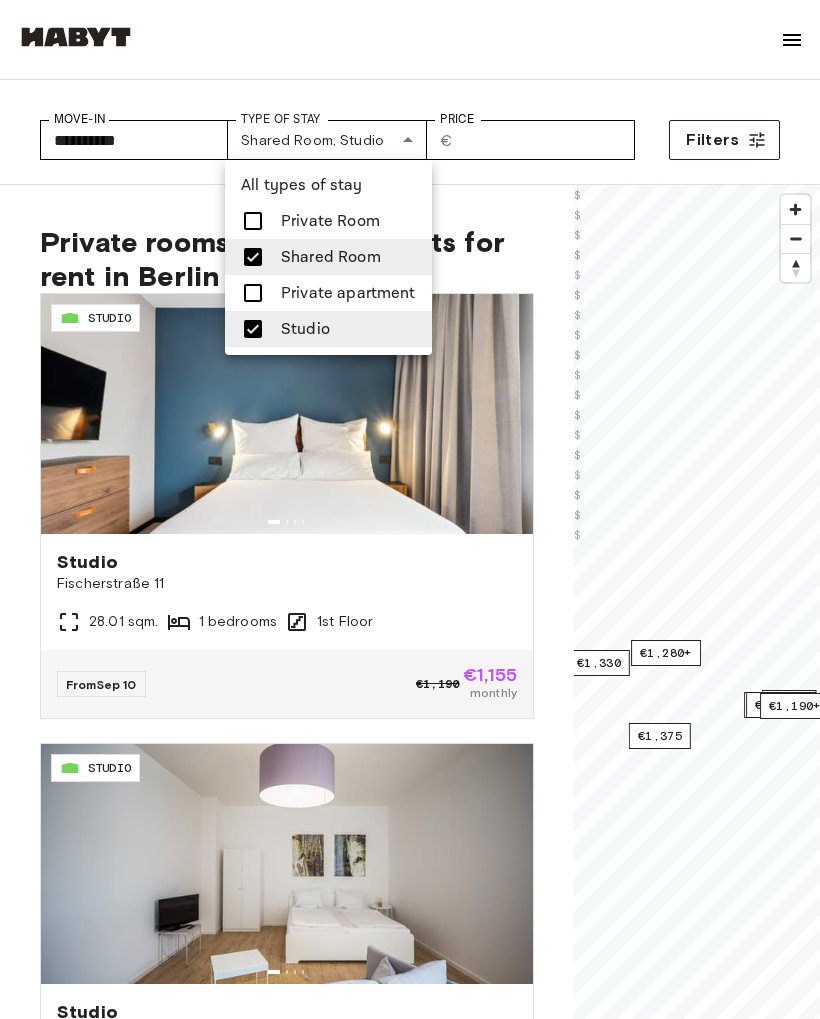click at bounding box center (253, 329) 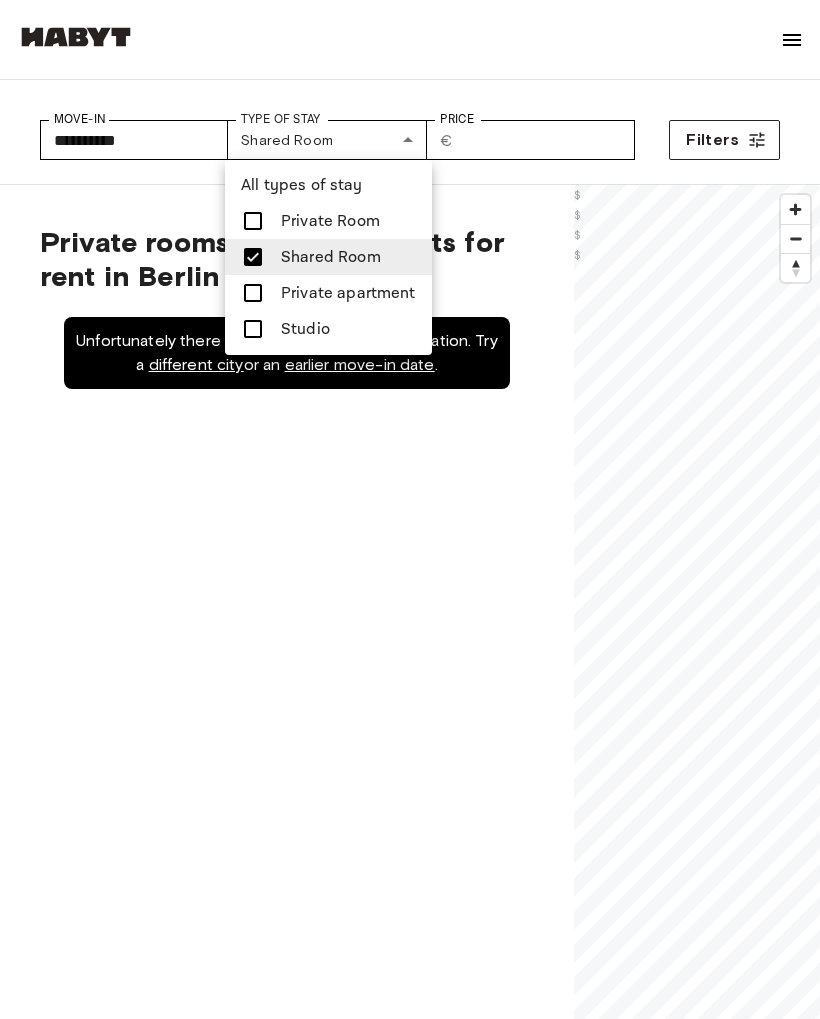 click on "Private Room" at bounding box center [330, 221] 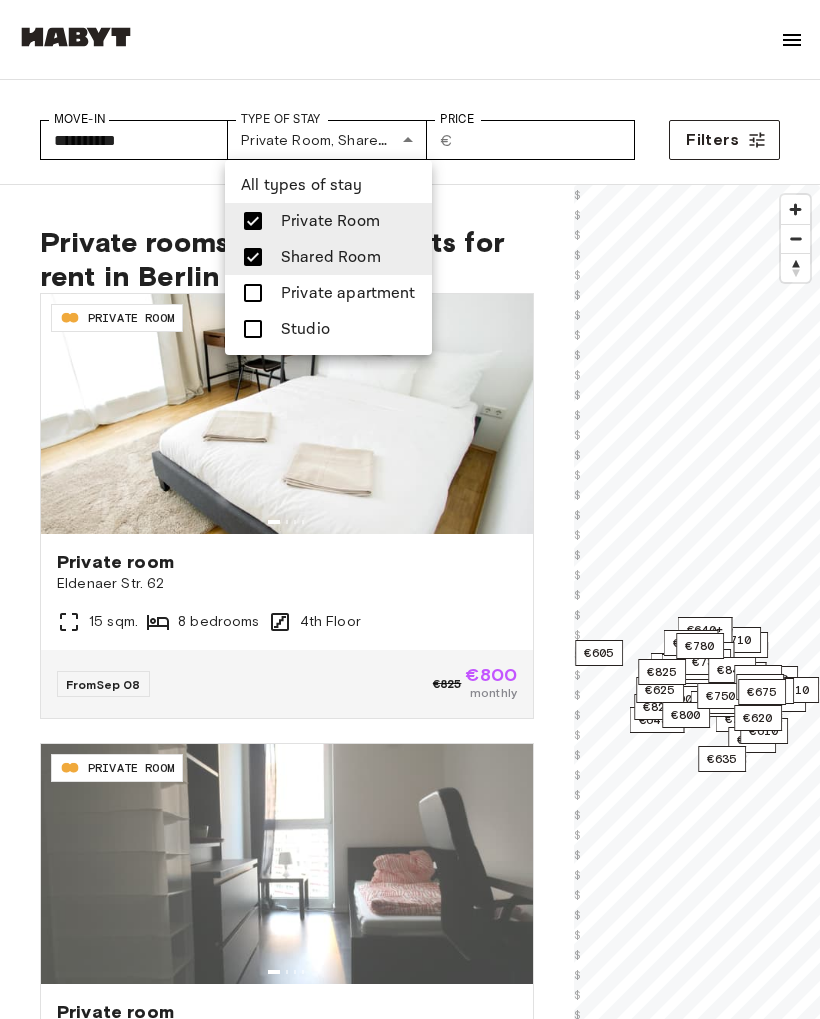 click on "Shared Room" at bounding box center (331, 257) 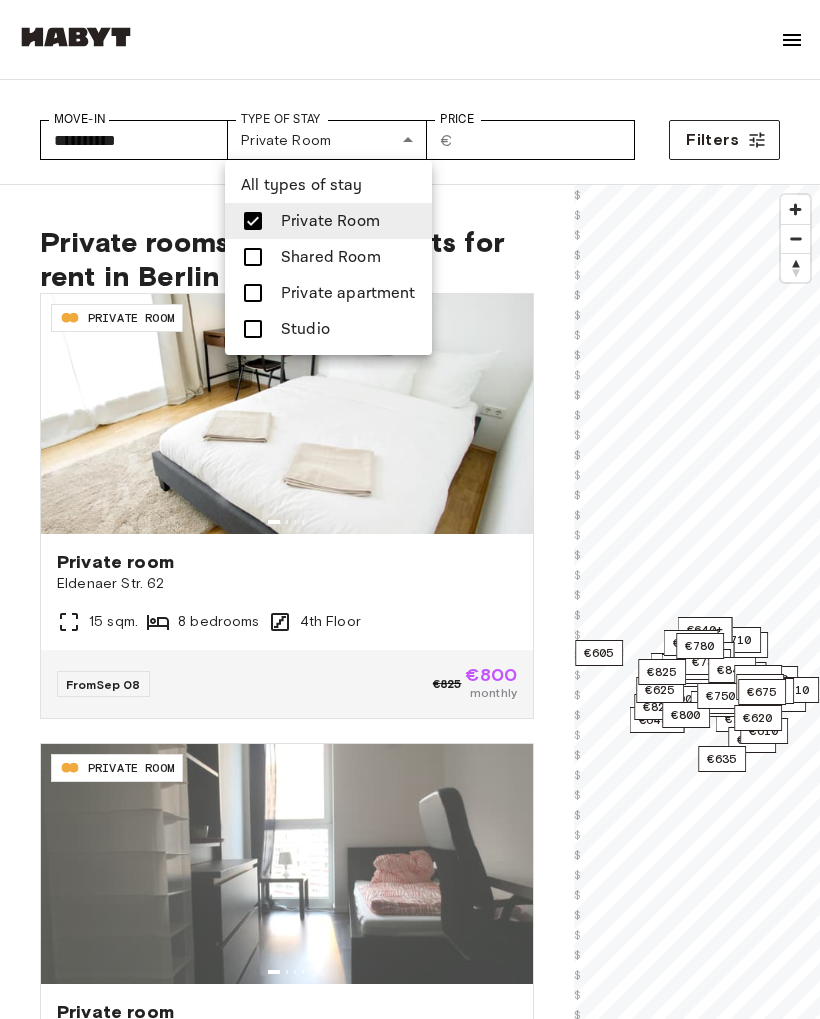click at bounding box center [410, 509] 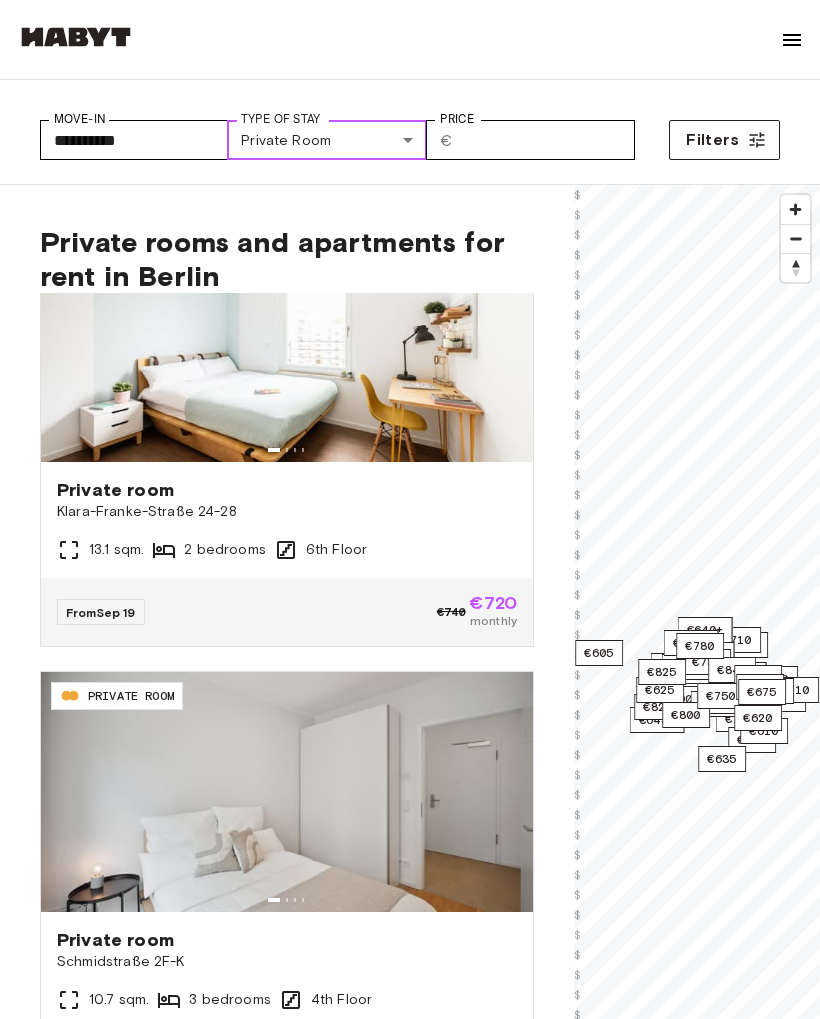scroll, scrollTop: 1875, scrollLeft: 0, axis: vertical 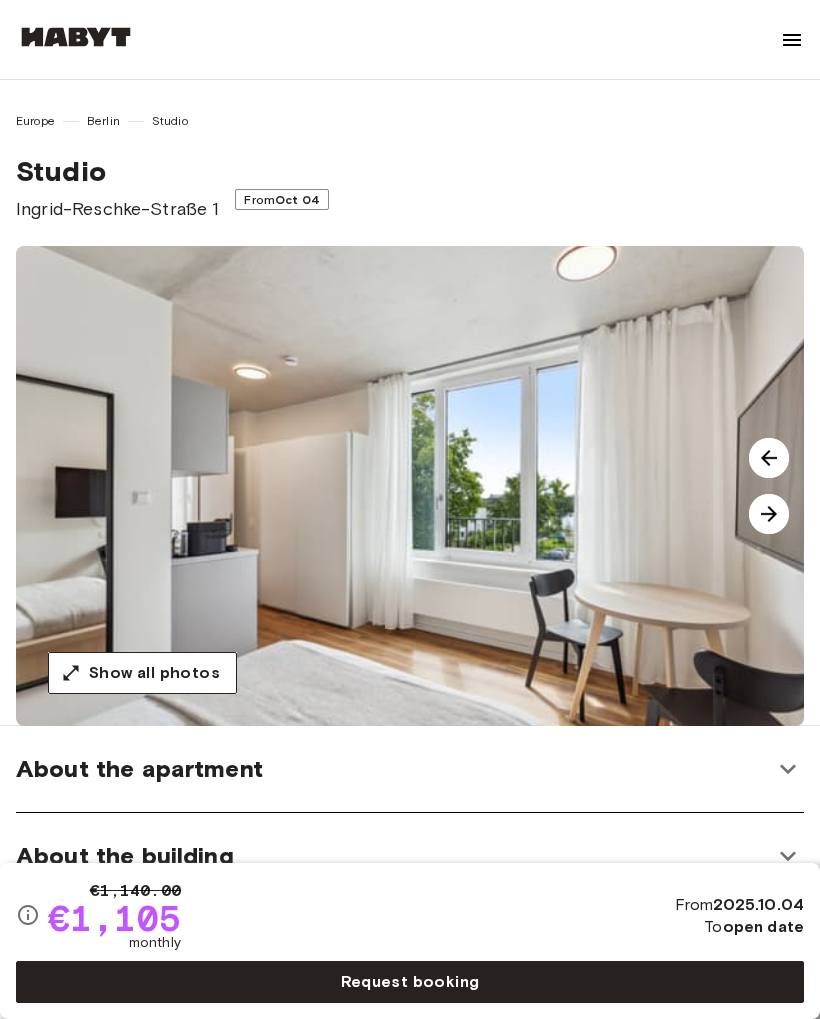 click at bounding box center (769, 514) 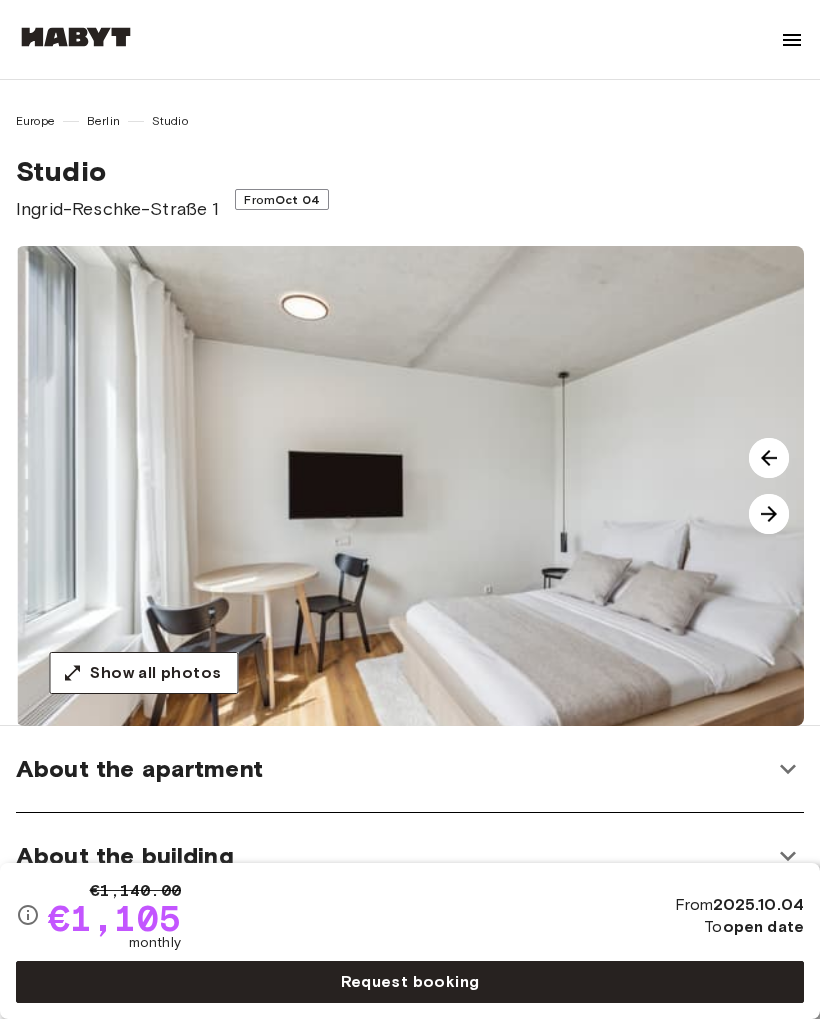 click at bounding box center (769, 514) 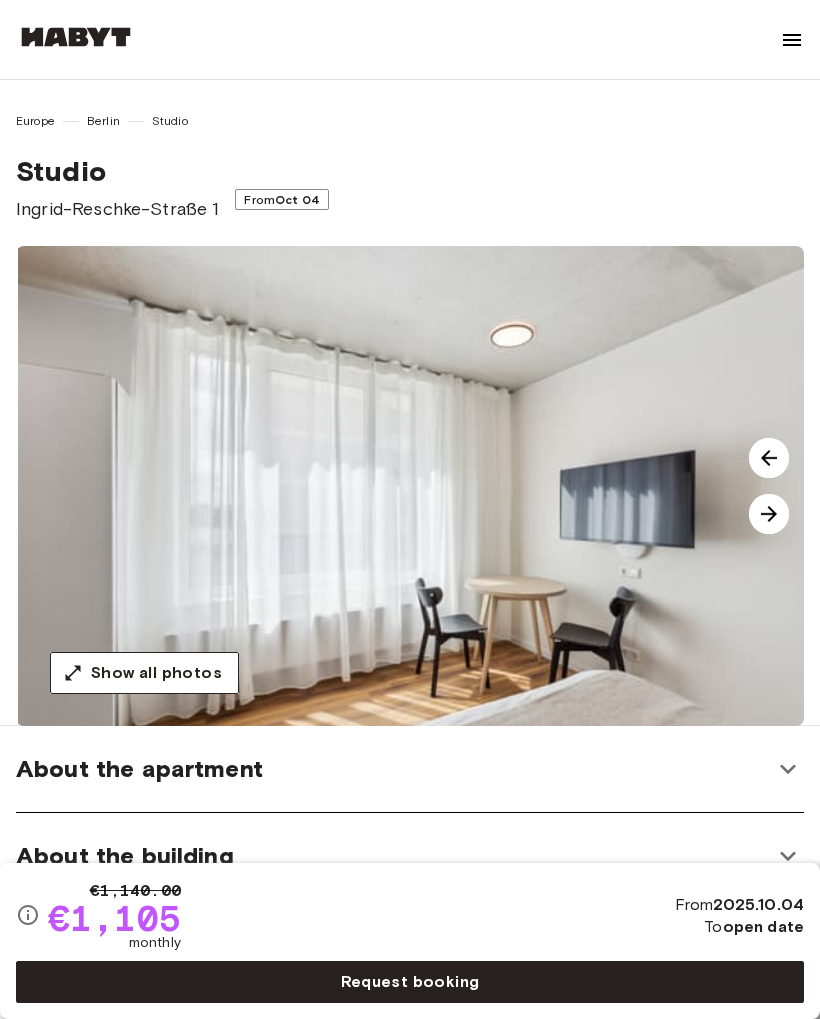 click at bounding box center (769, 514) 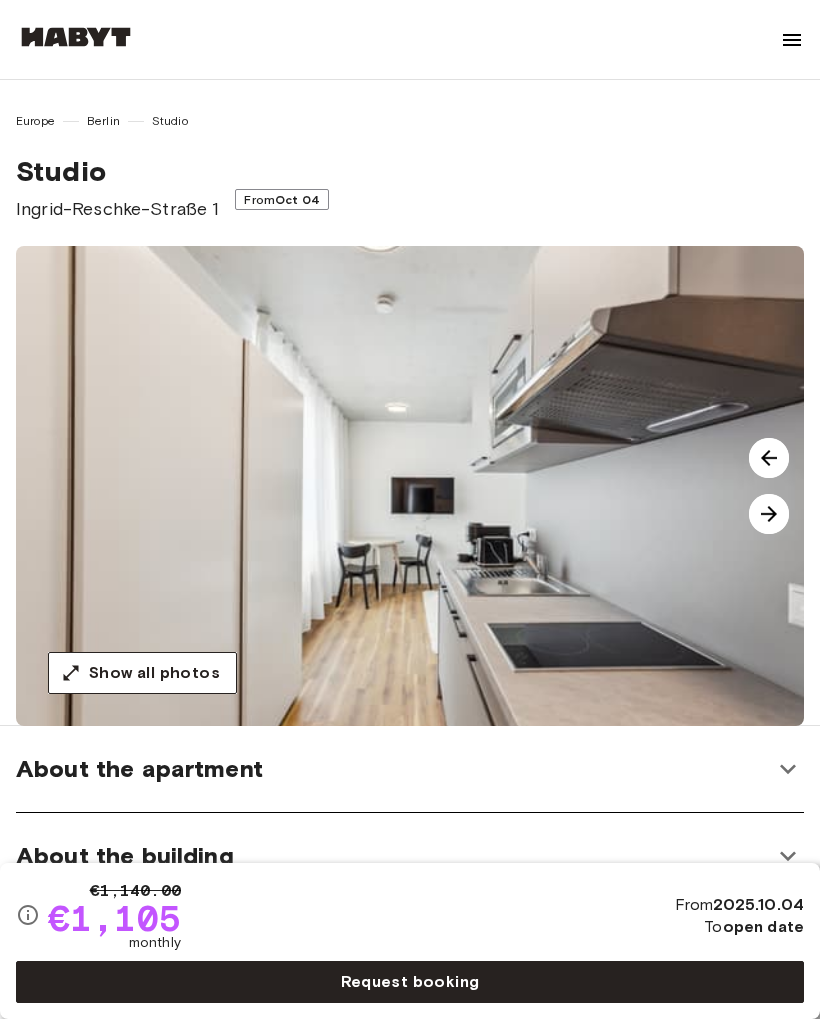 click at bounding box center [769, 514] 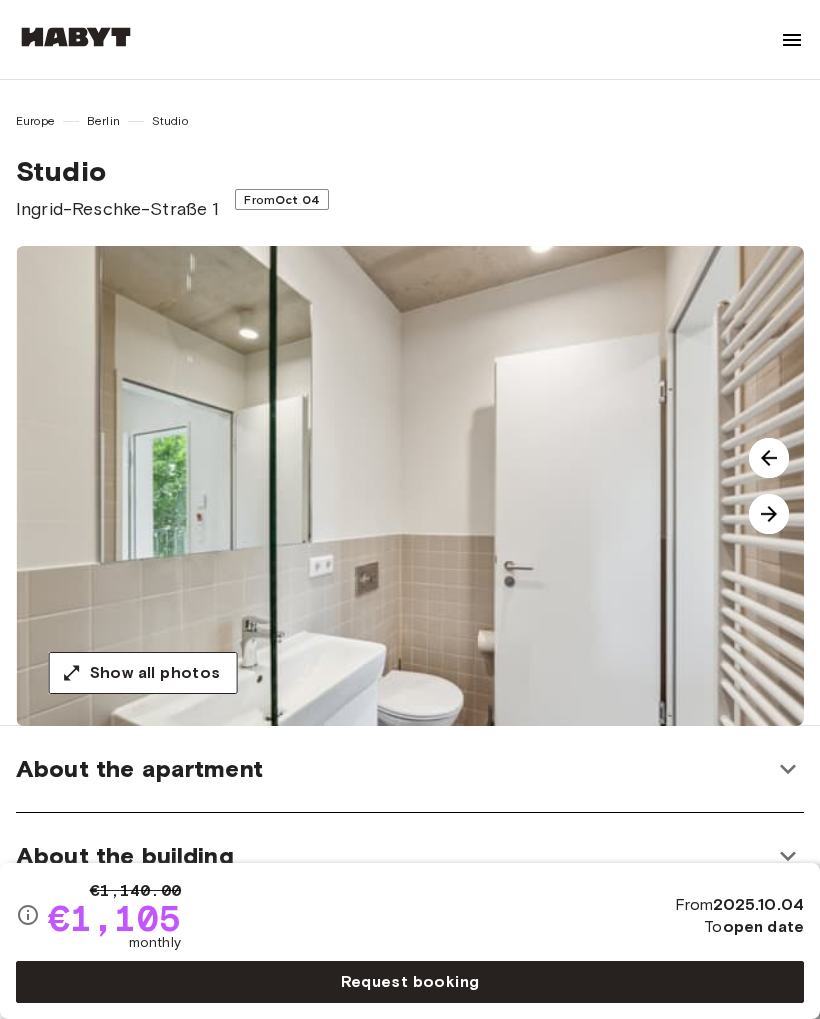 click at bounding box center (769, 514) 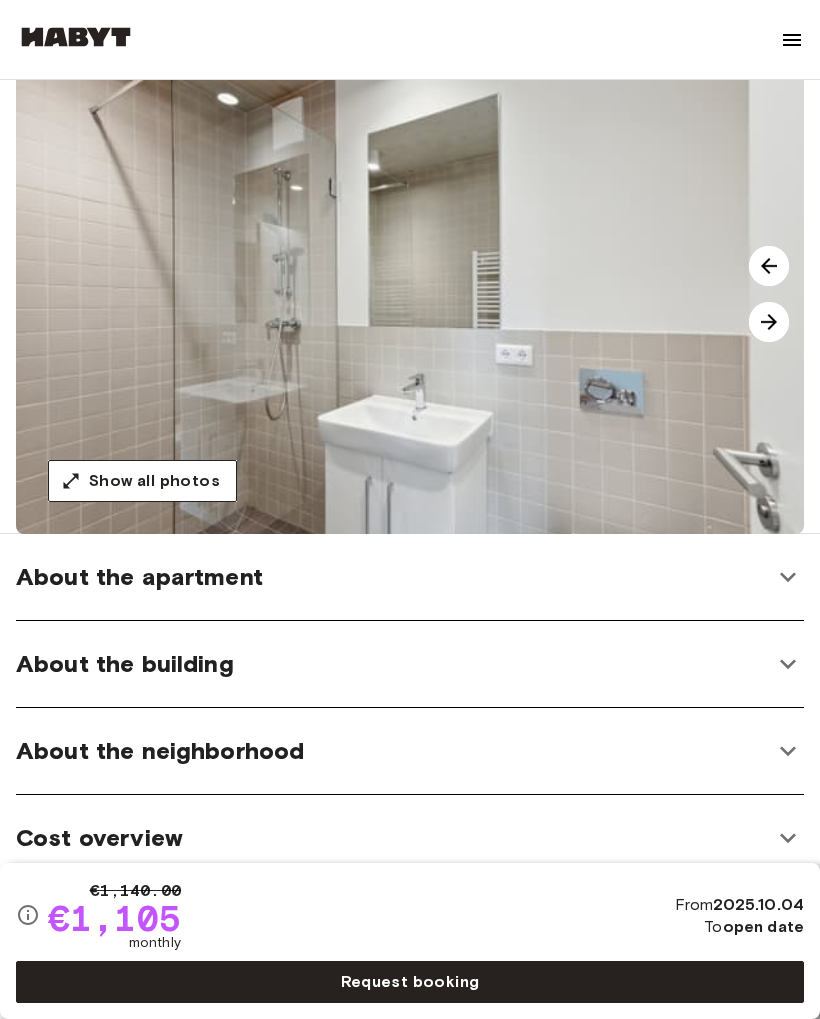 scroll, scrollTop: 0, scrollLeft: 0, axis: both 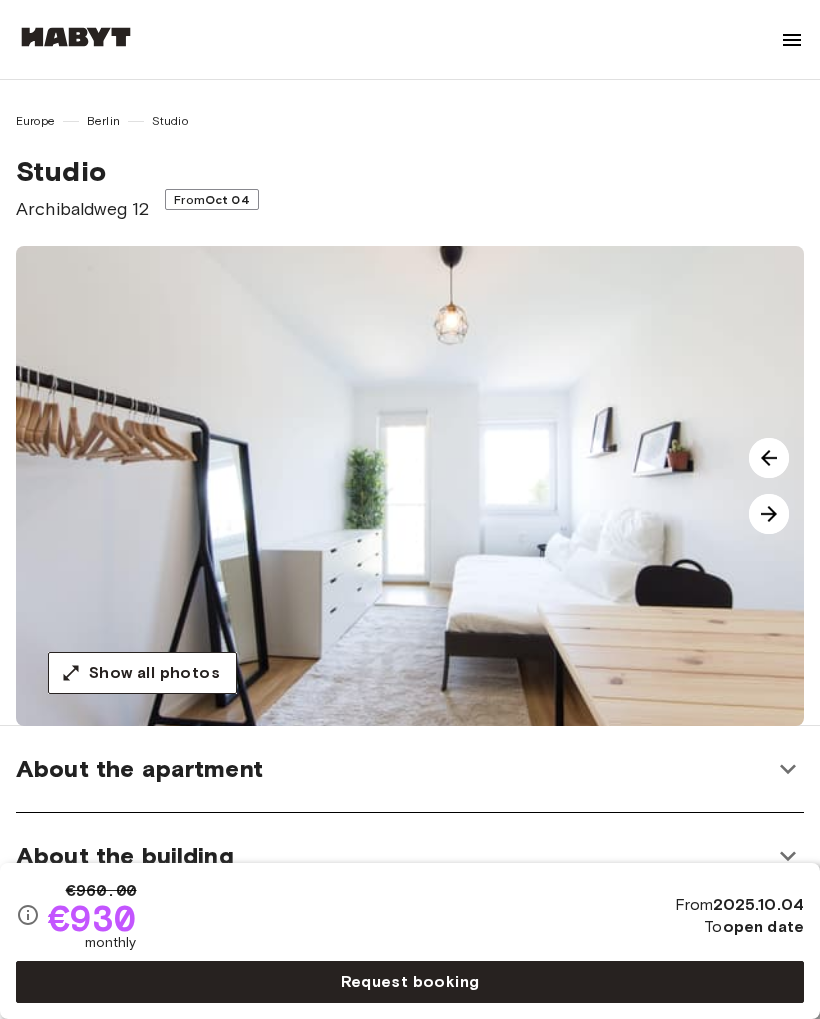 click at bounding box center [769, 514] 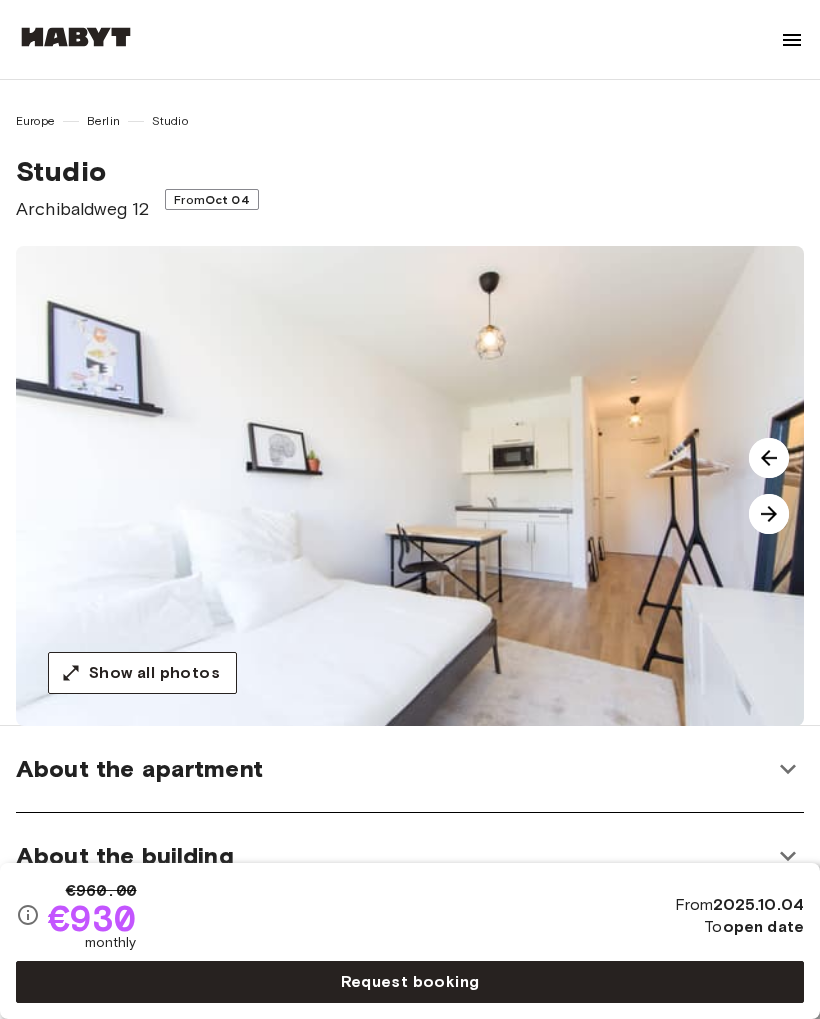 click at bounding box center [769, 514] 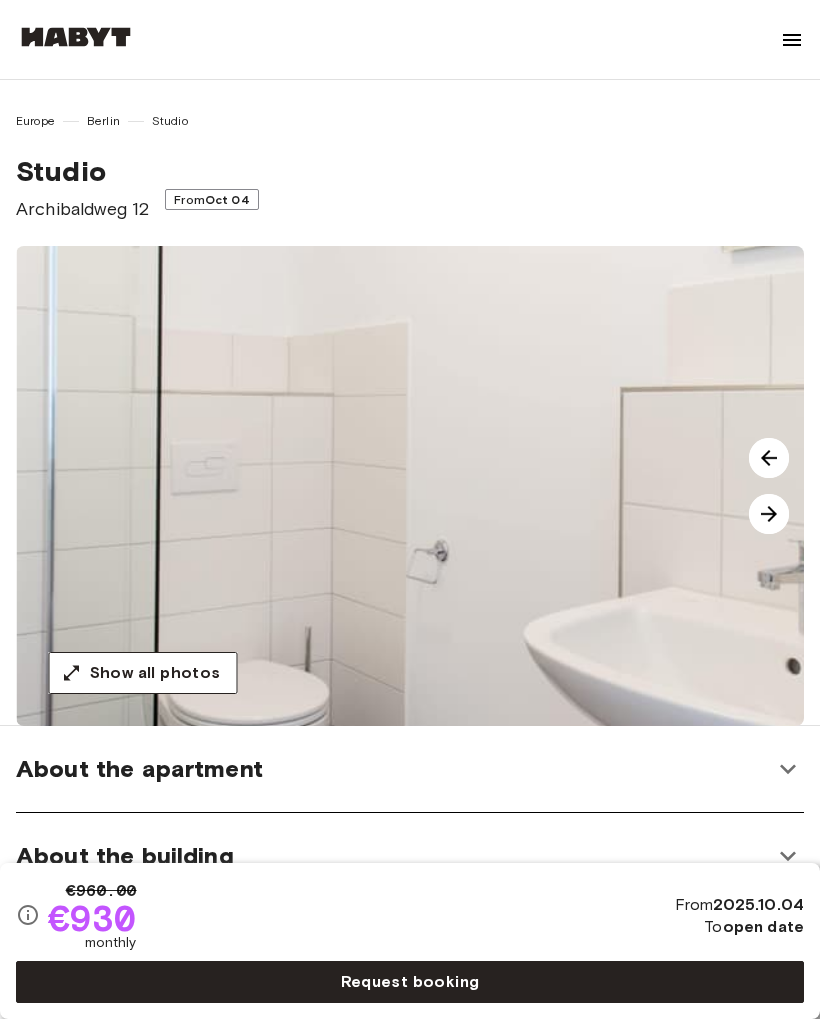 click at bounding box center (769, 458) 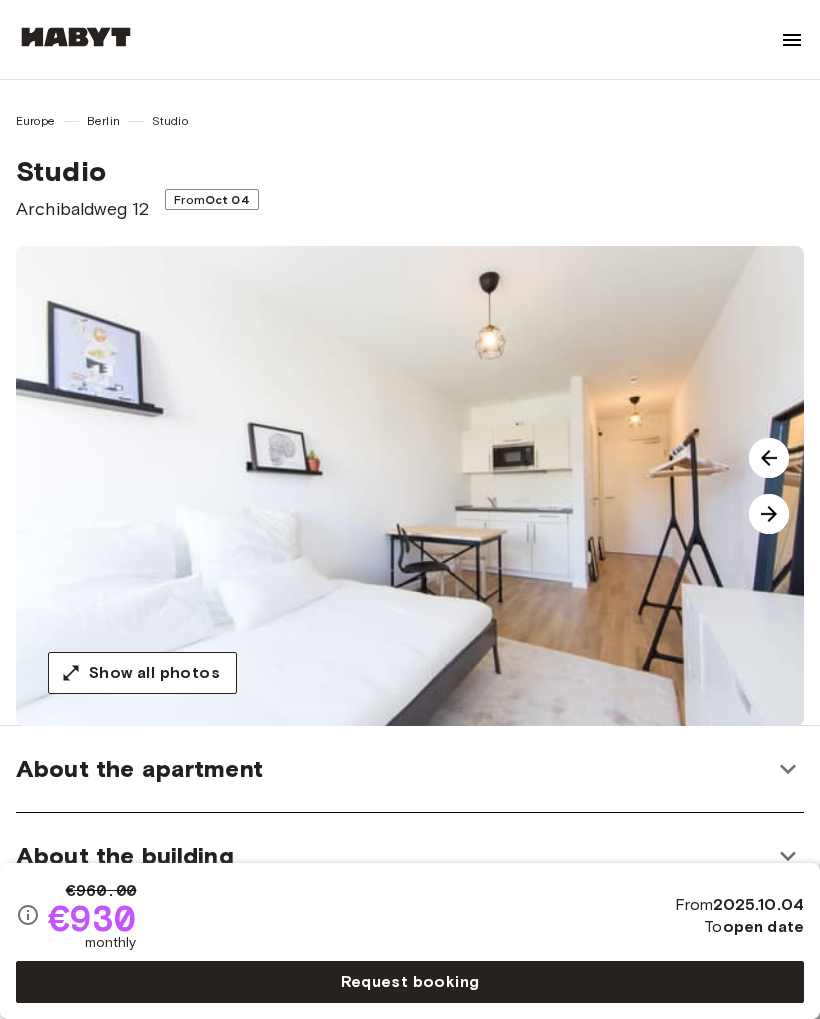 click at bounding box center (769, 514) 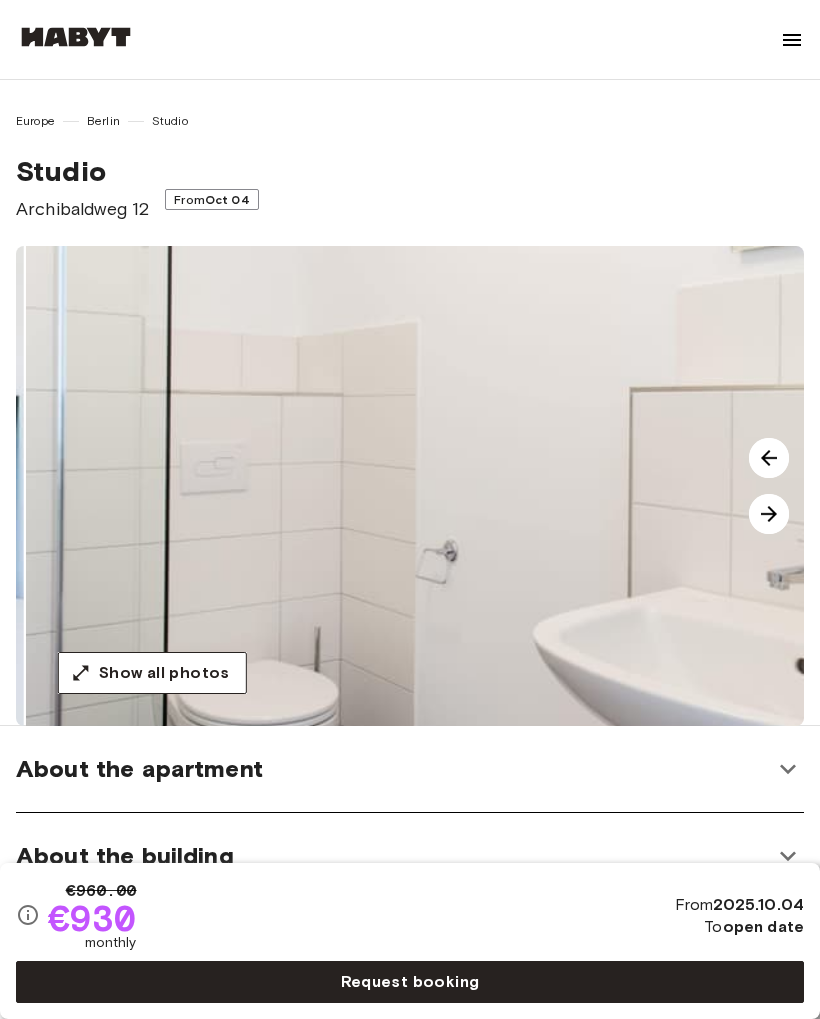 click at bounding box center (769, 514) 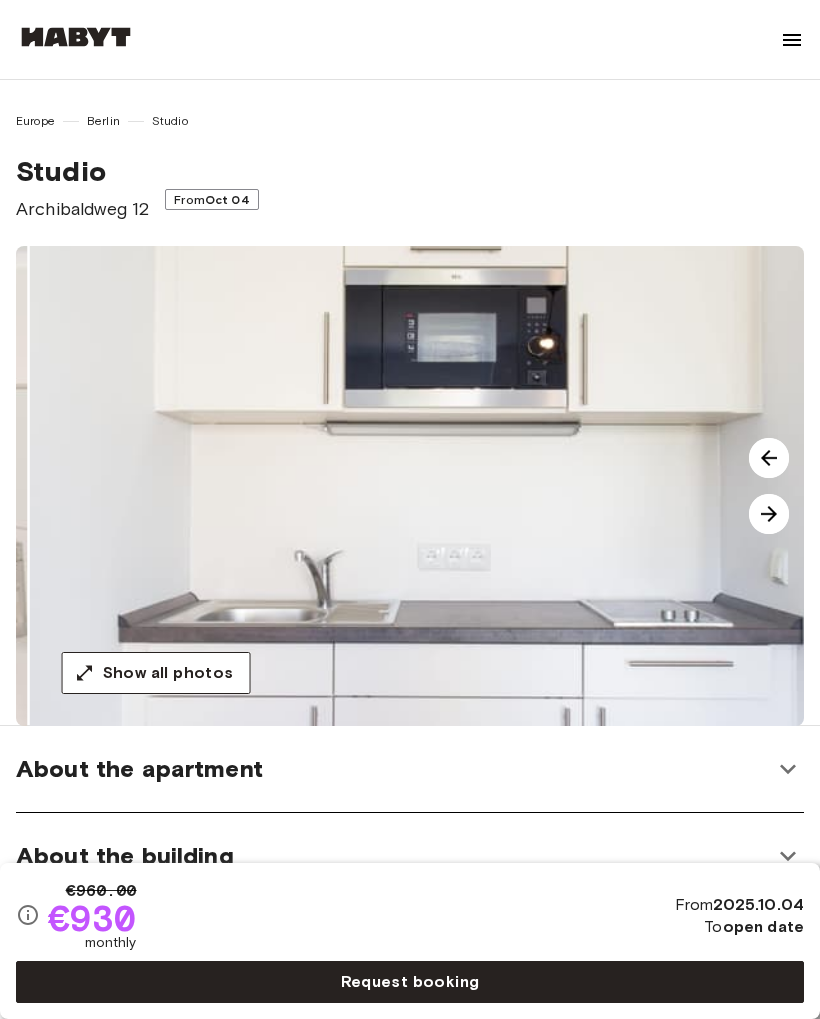 click at bounding box center [769, 514] 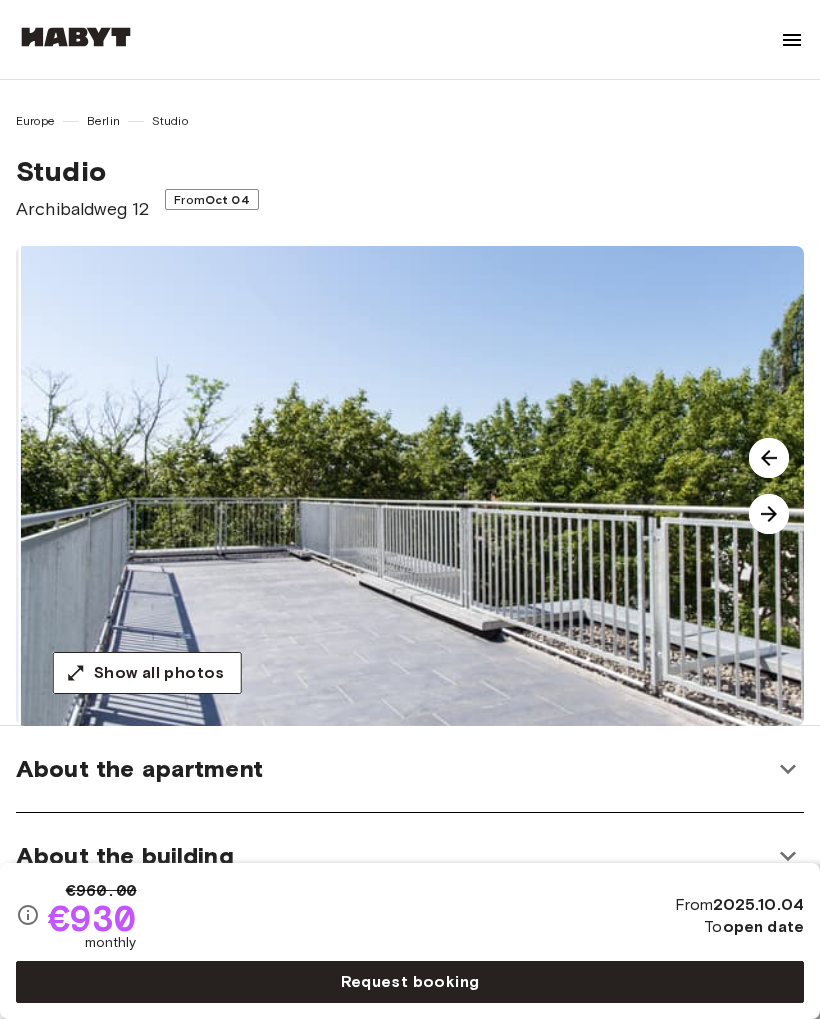 click at bounding box center (769, 458) 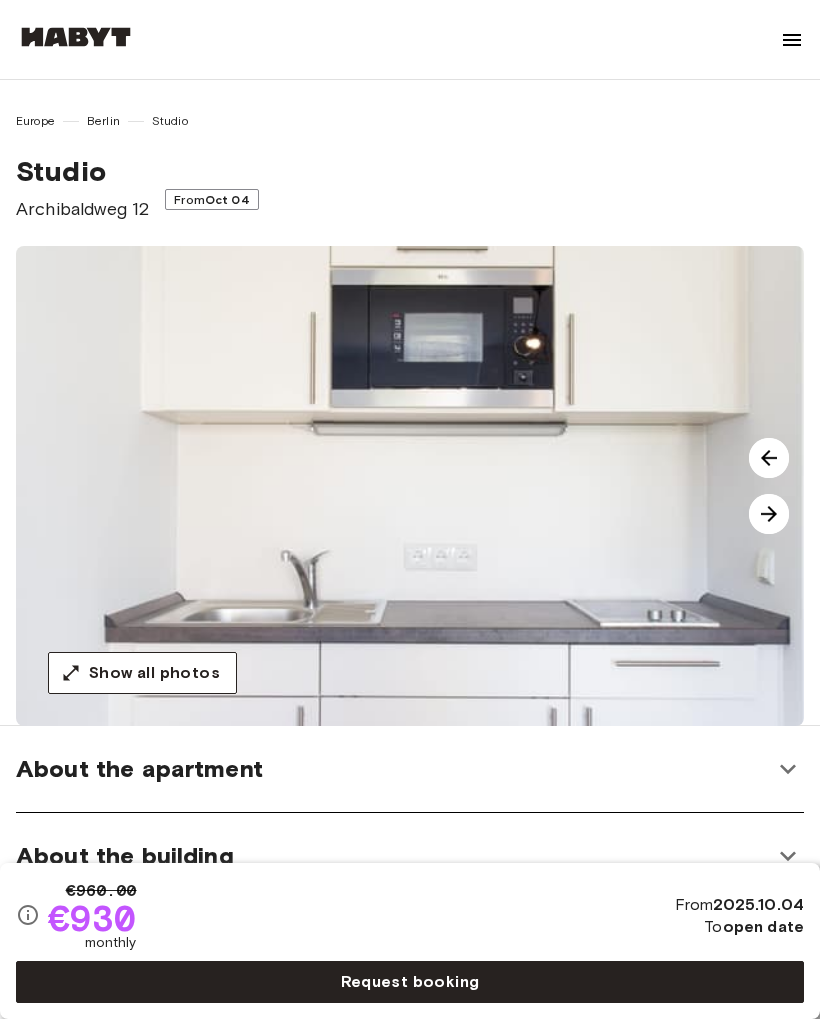 click at bounding box center [769, 514] 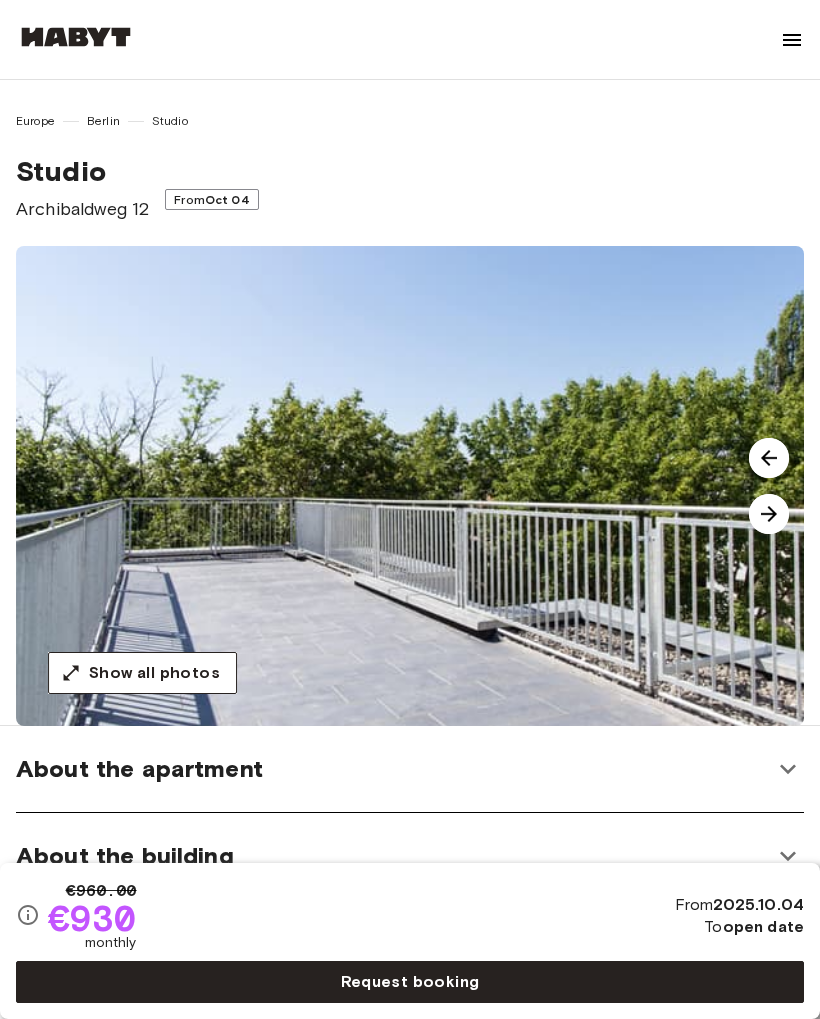 click at bounding box center (769, 514) 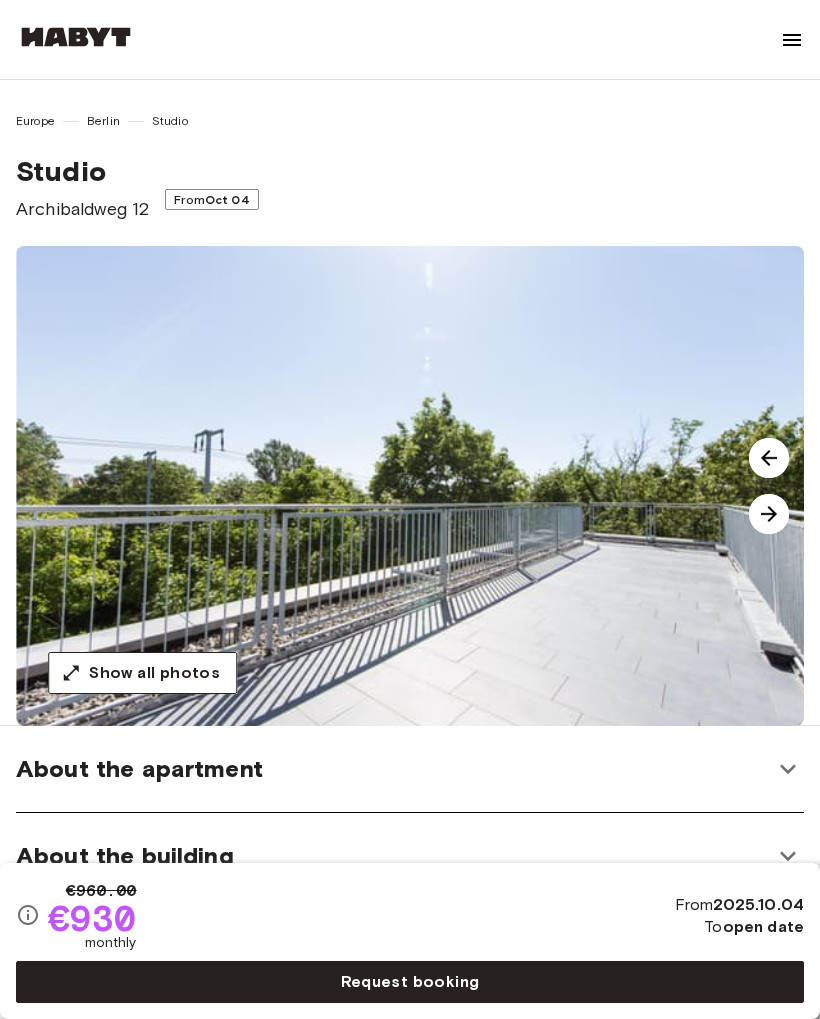 click at bounding box center (769, 514) 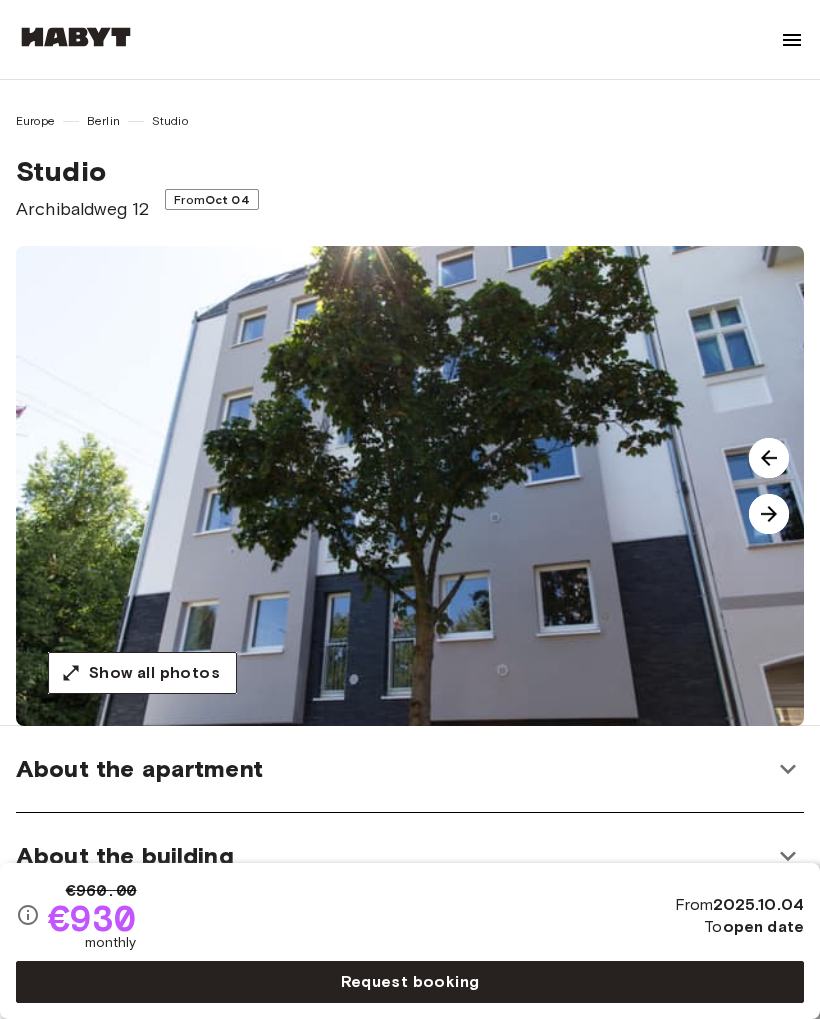 click at bounding box center (769, 514) 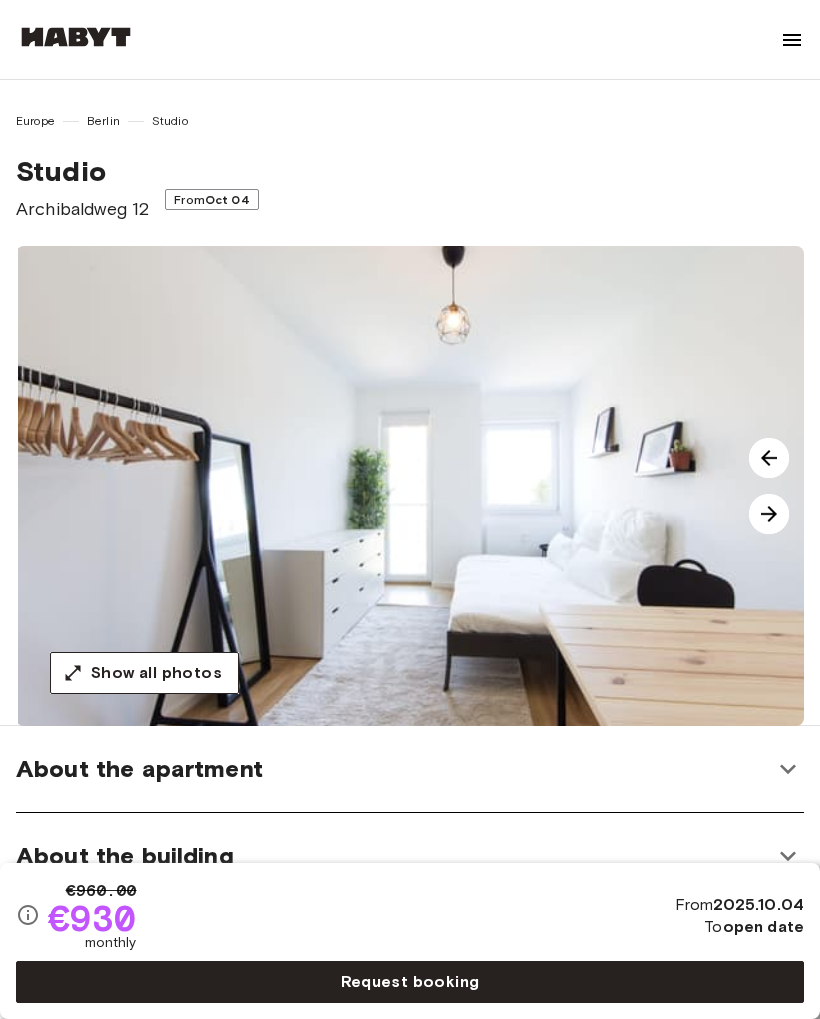 click at bounding box center [769, 514] 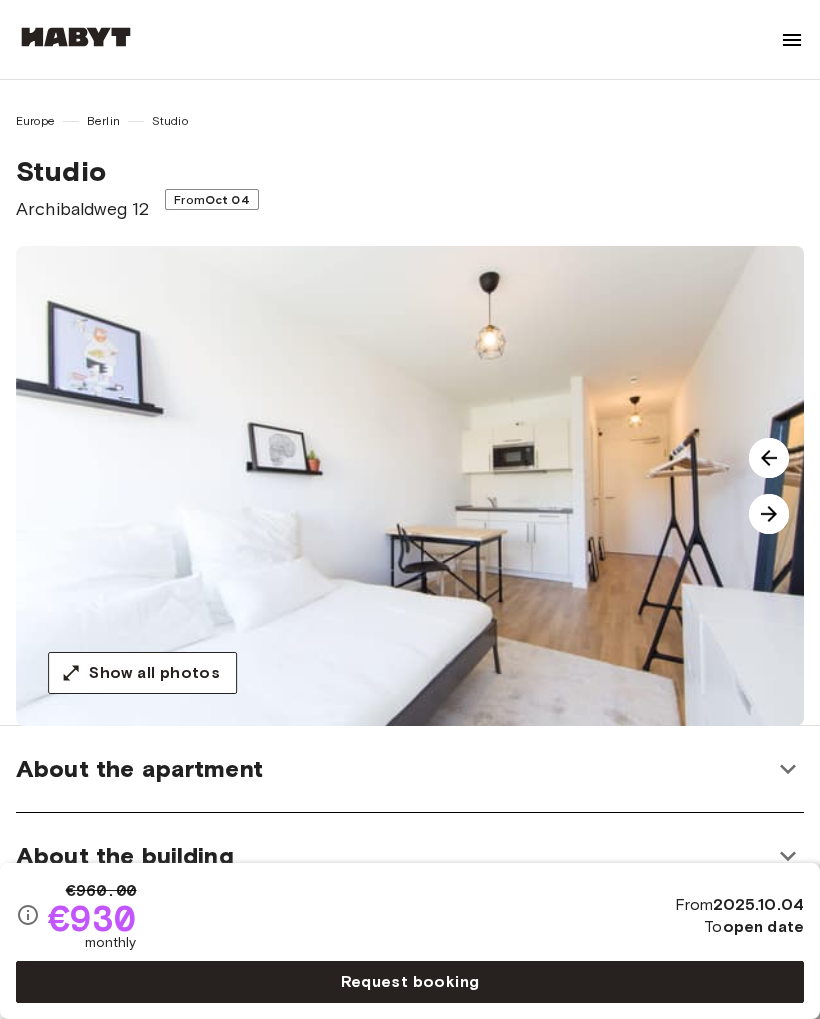 click at bounding box center (769, 514) 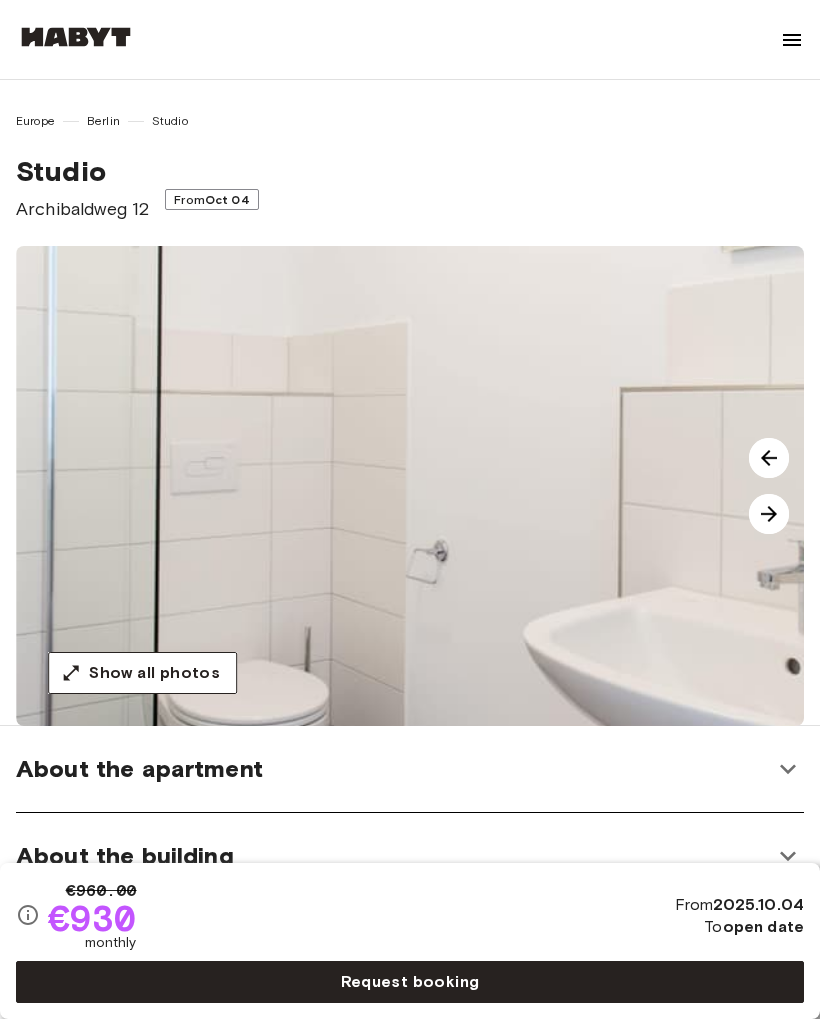 click at bounding box center [769, 514] 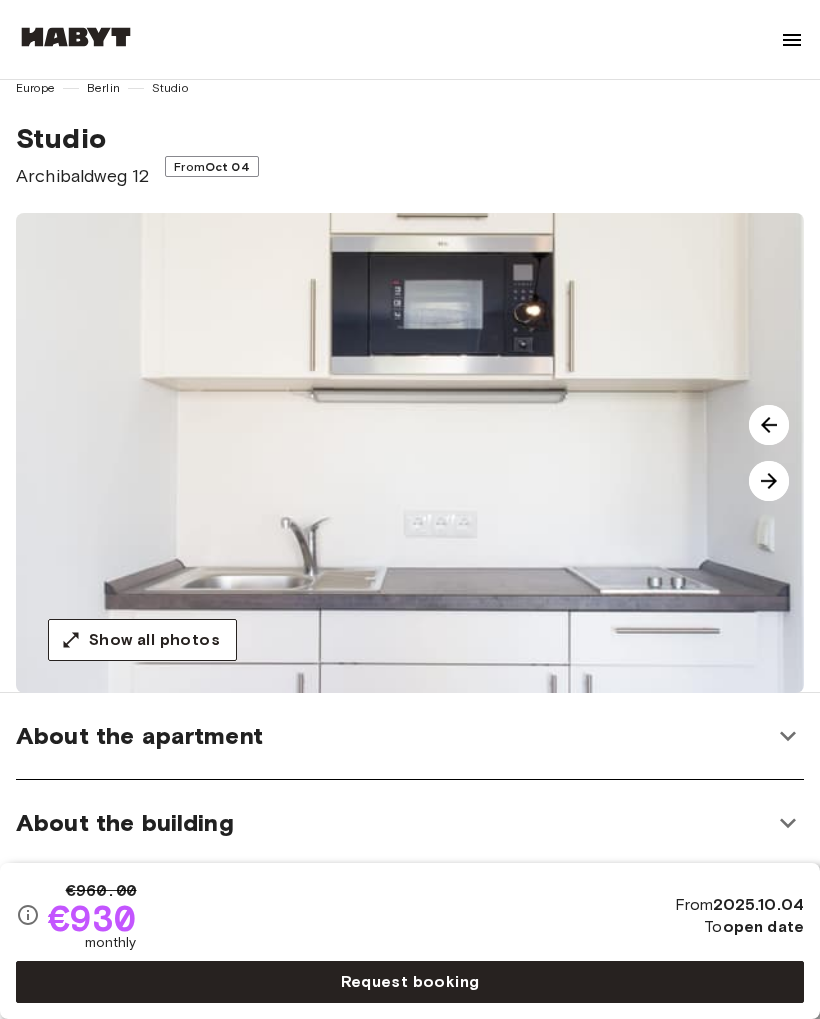 scroll, scrollTop: 0, scrollLeft: 0, axis: both 